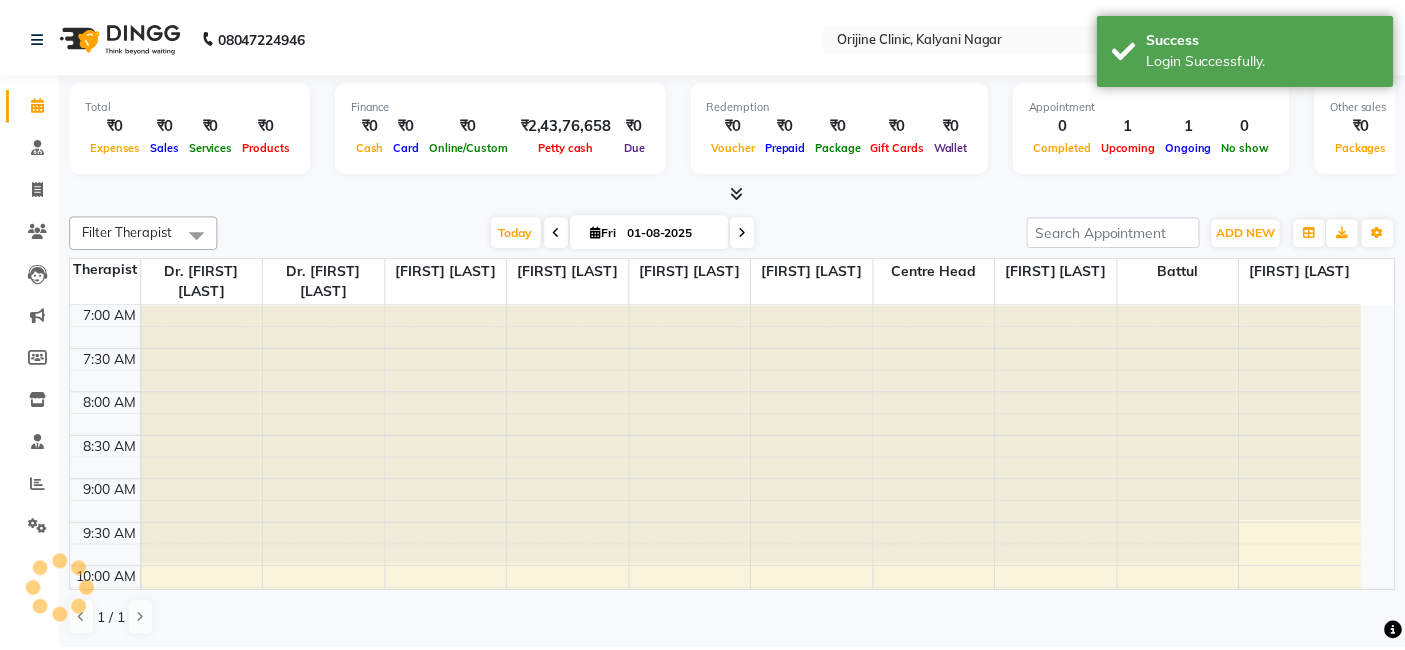 scroll, scrollTop: 0, scrollLeft: 0, axis: both 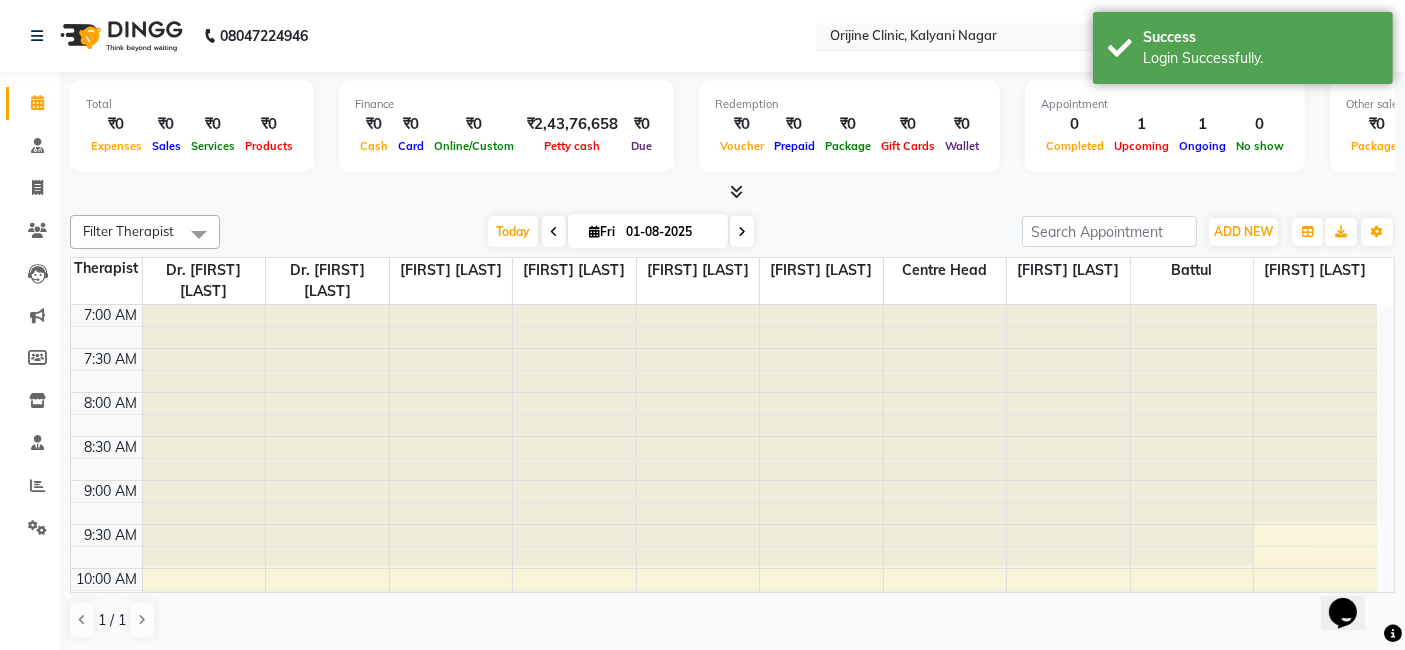 click at bounding box center [971, 38] 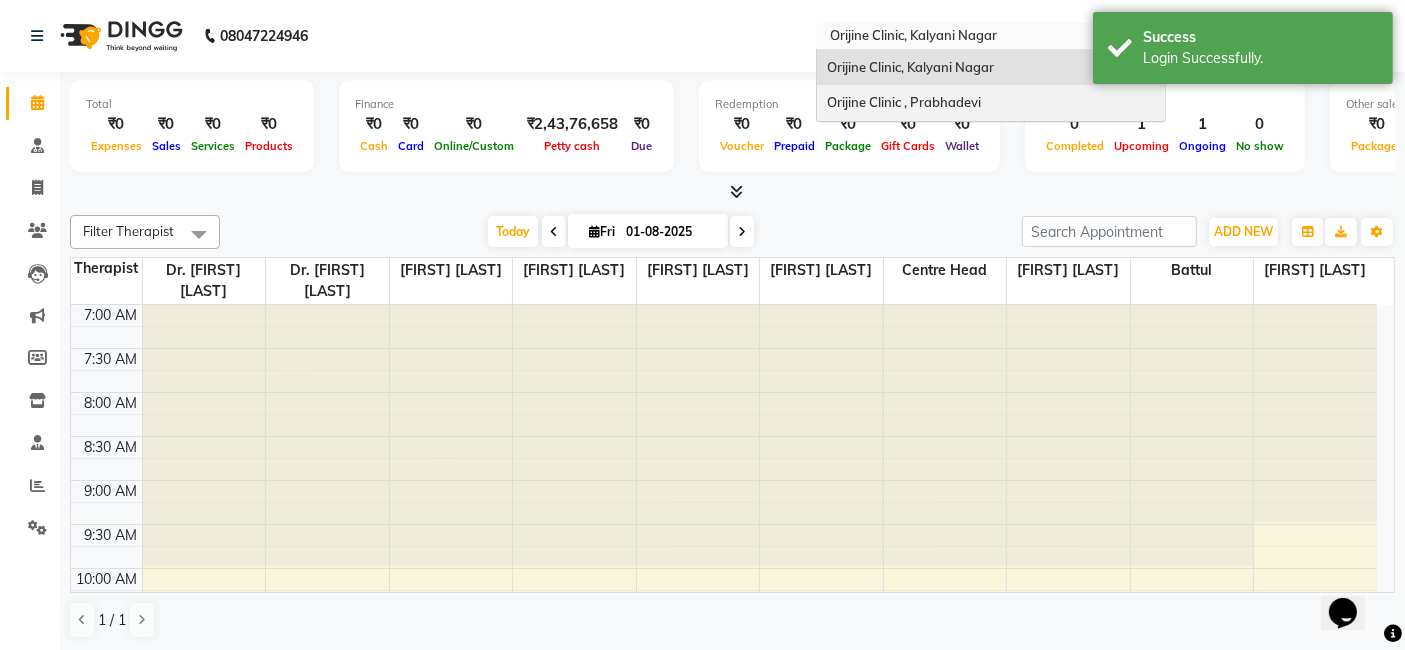 click on "Orijine Clinic , Prabhadevi" at bounding box center [991, 103] 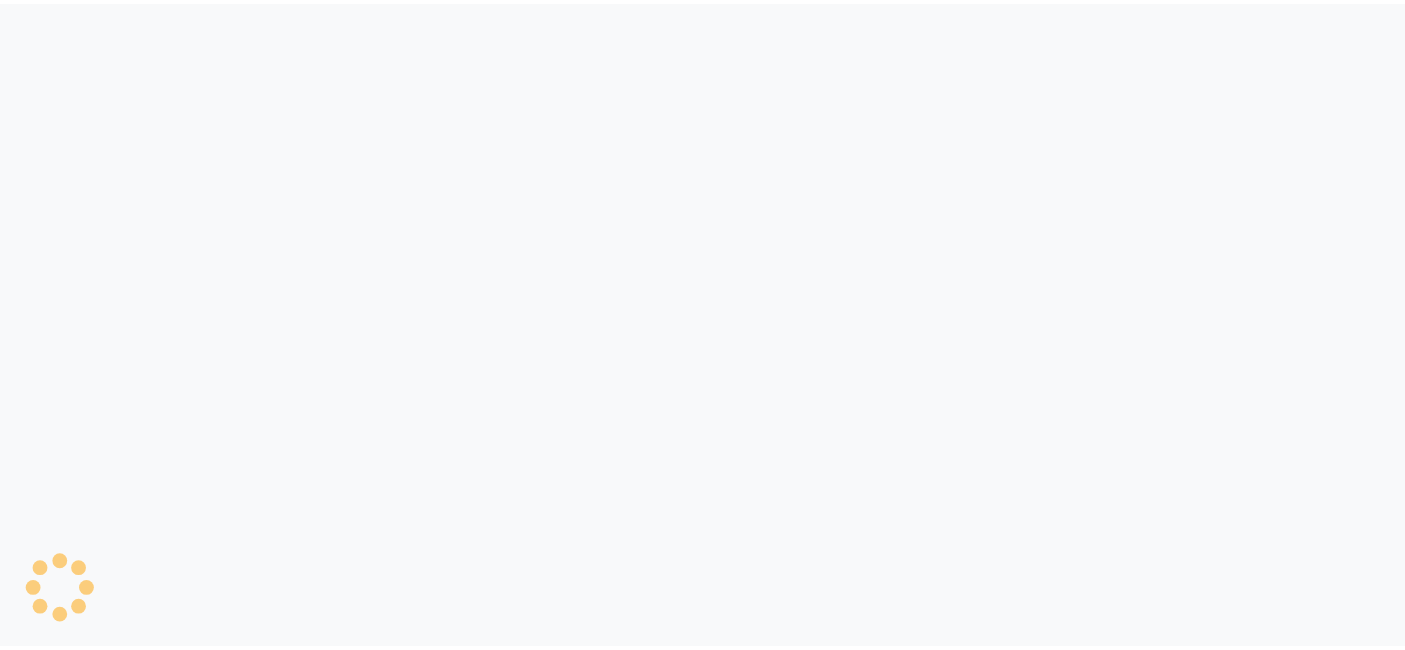 scroll, scrollTop: 0, scrollLeft: 0, axis: both 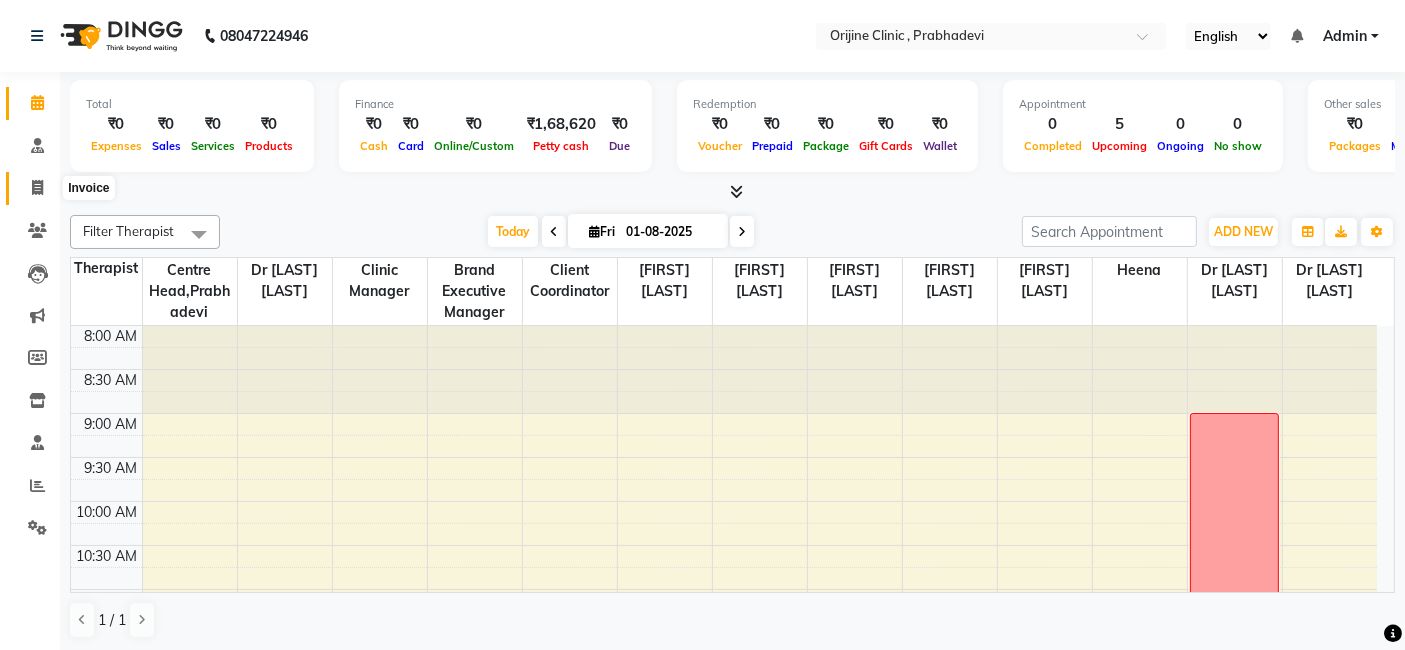 click 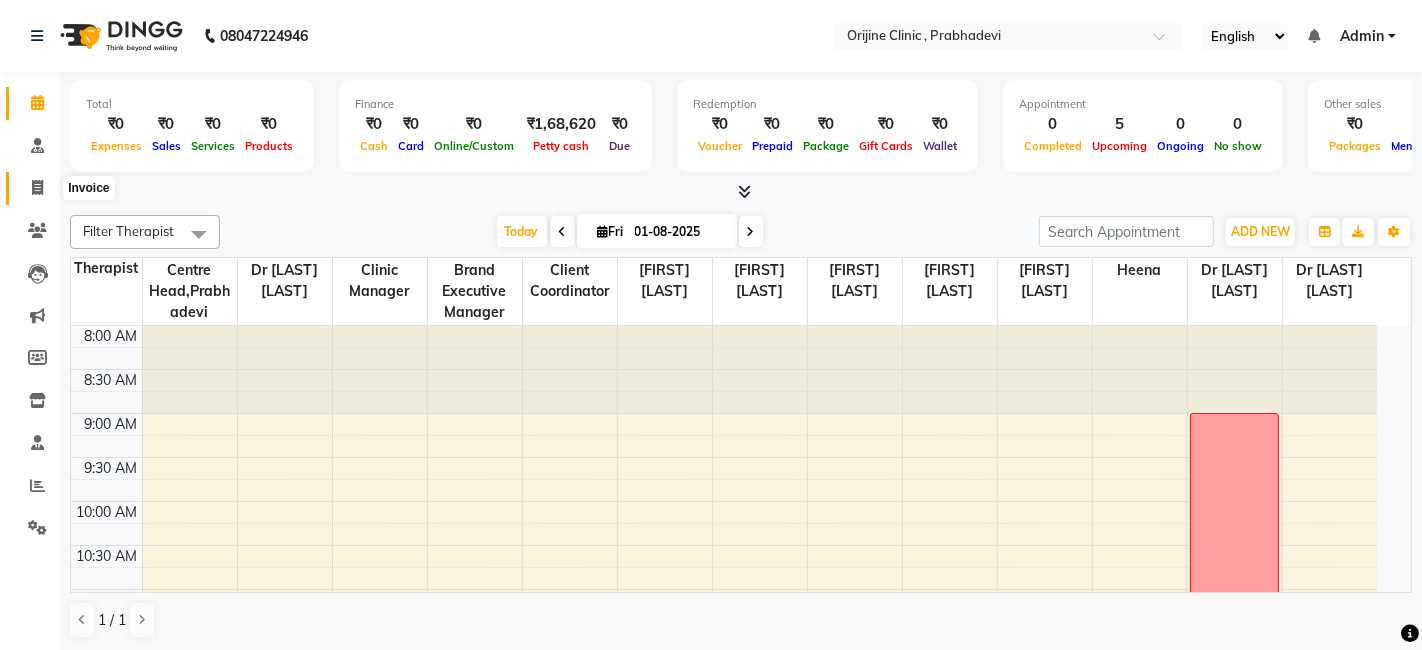 select on "service" 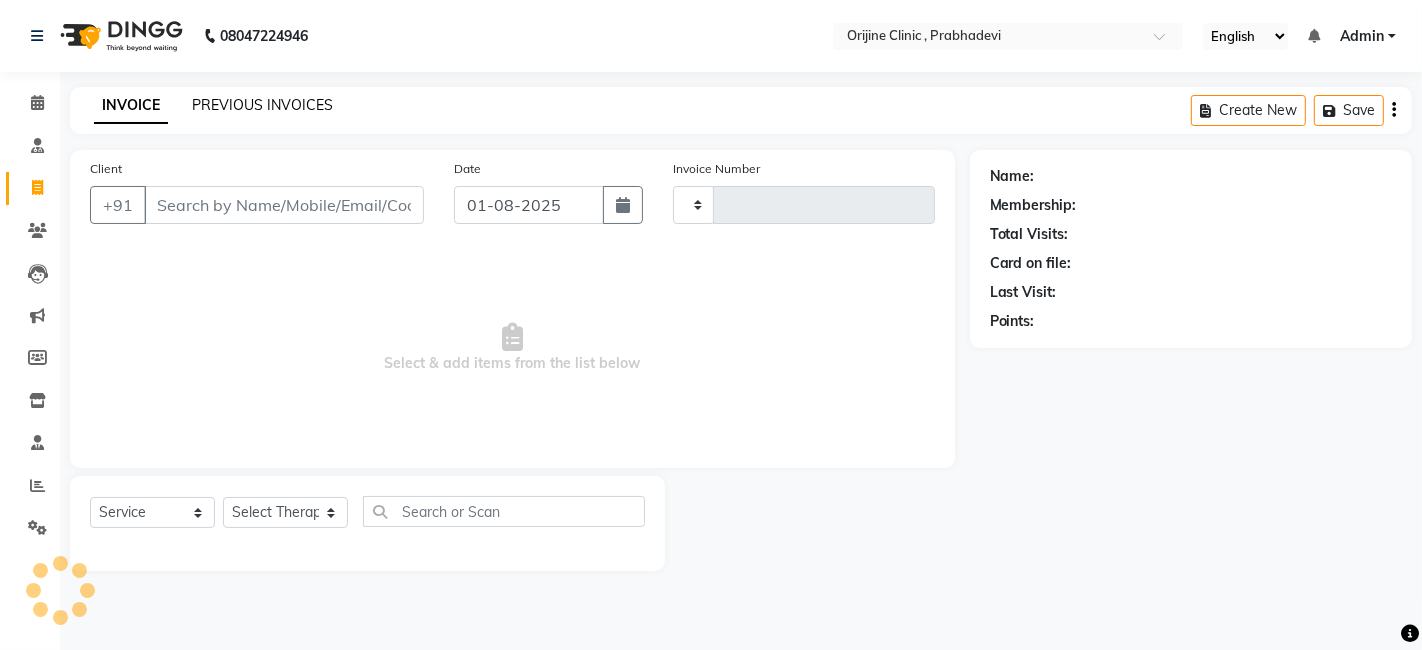 type on "0017" 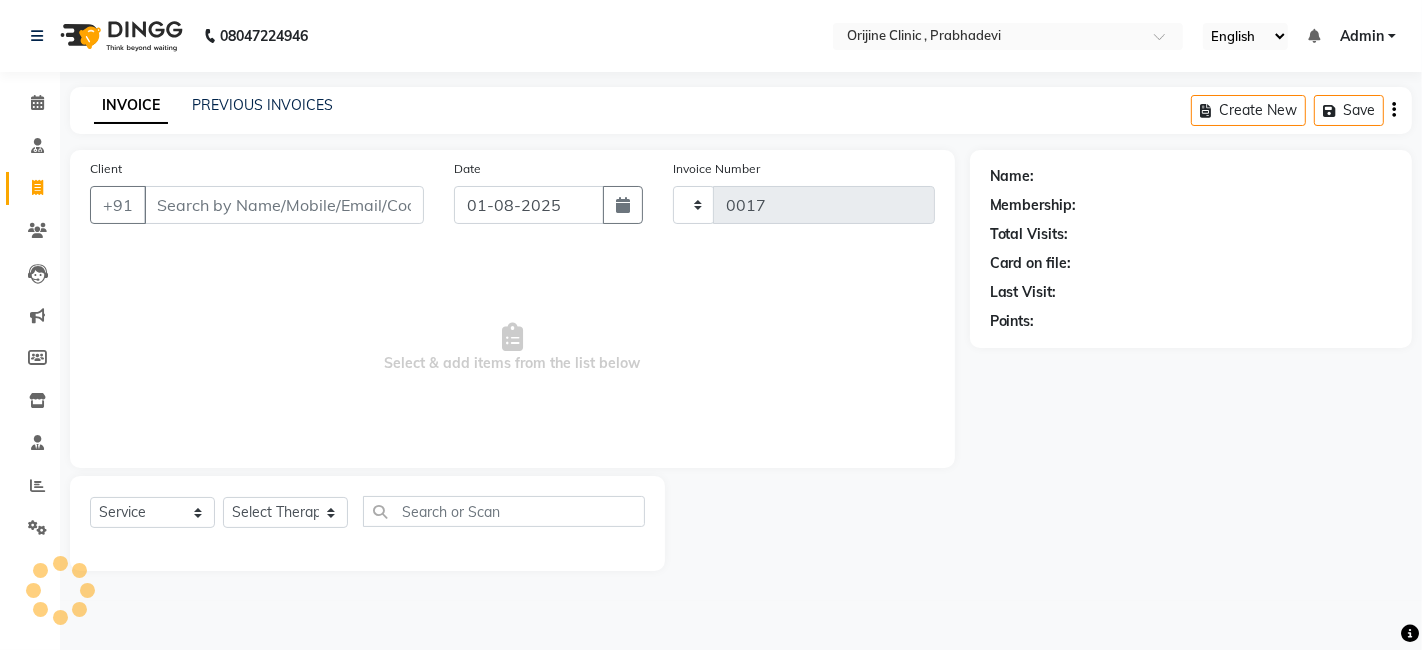 select on "8675" 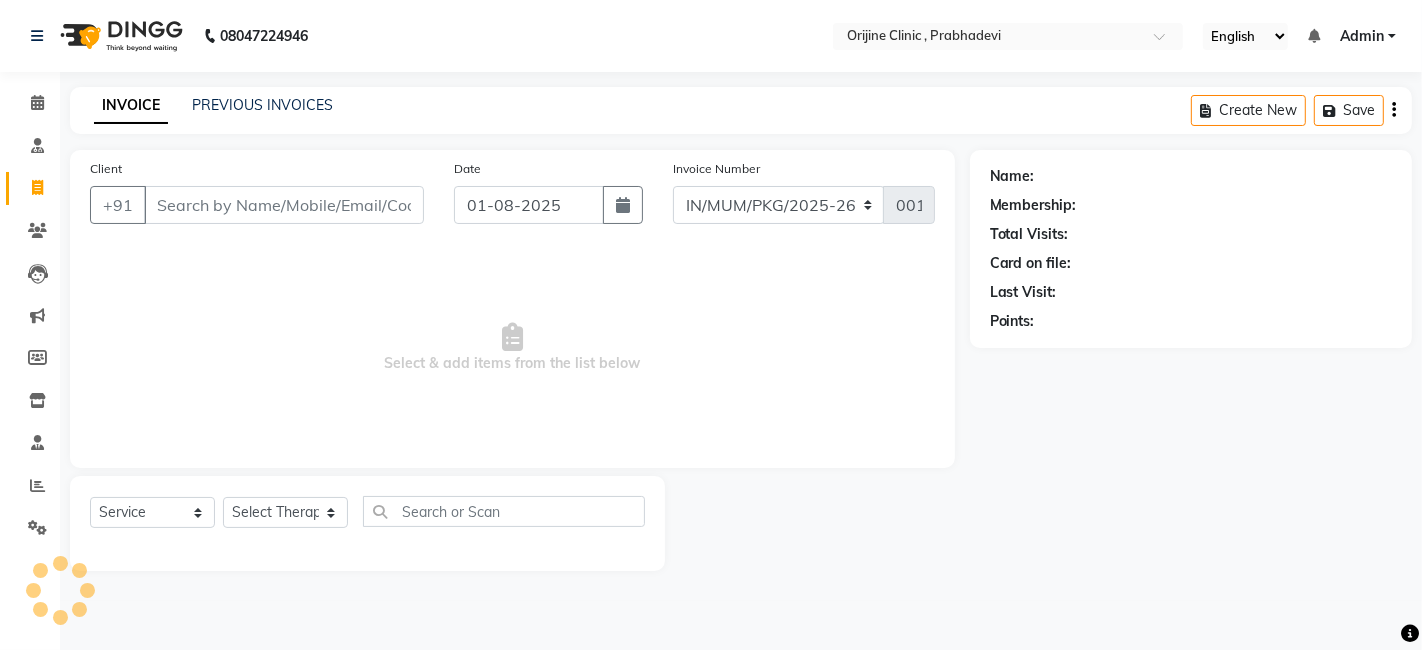 click on "INVOICE PREVIOUS INVOICES Create New   Save" 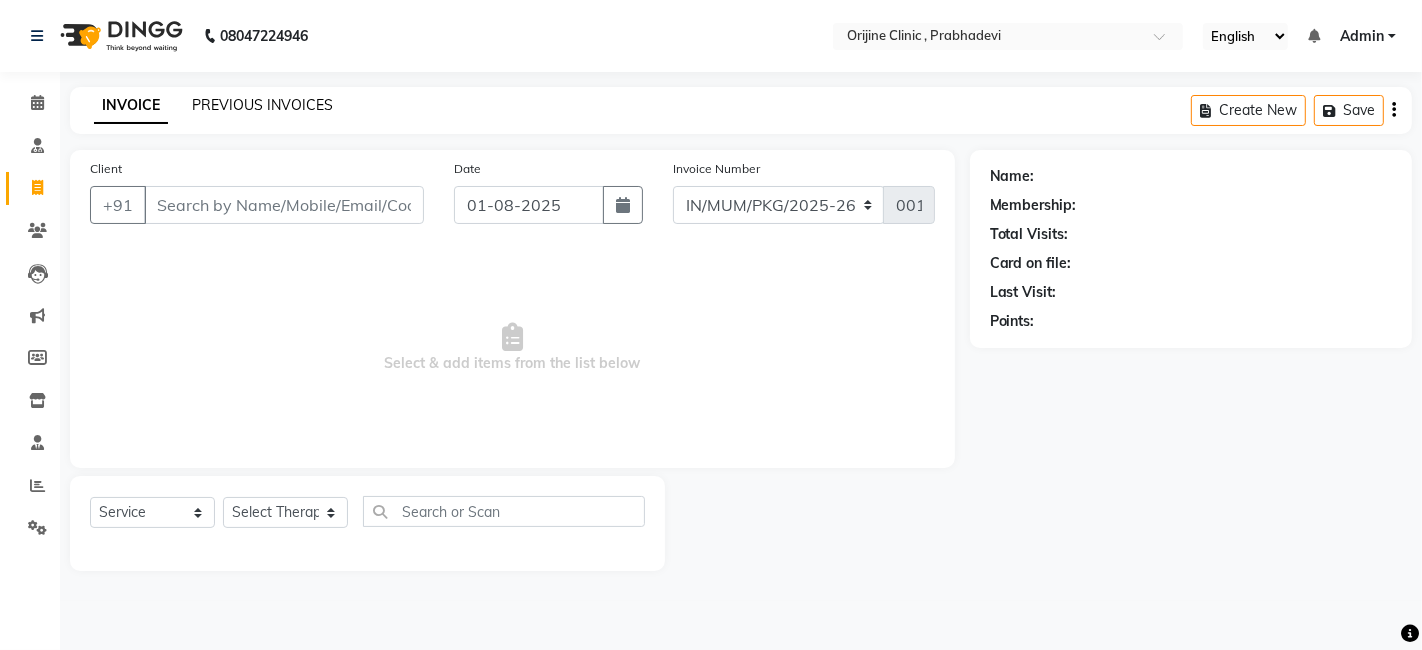 click on "PREVIOUS INVOICES" 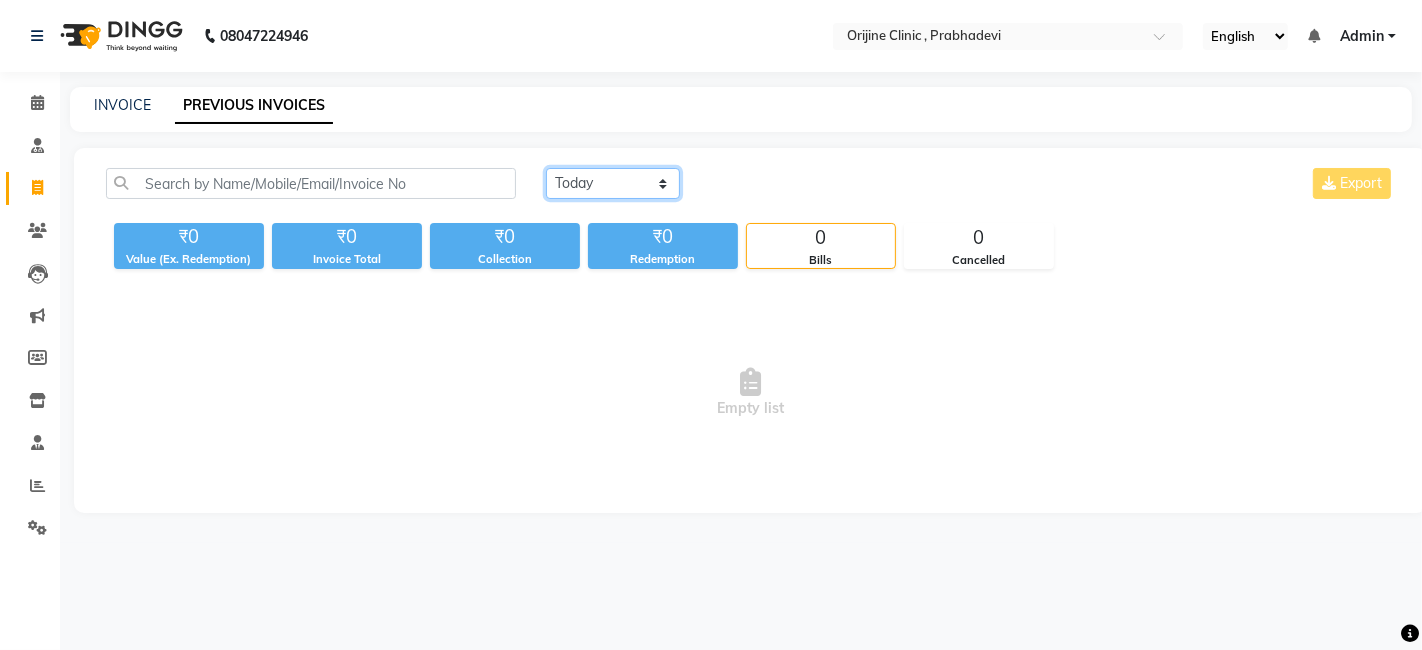 click on "Today Yesterday Custom Range" 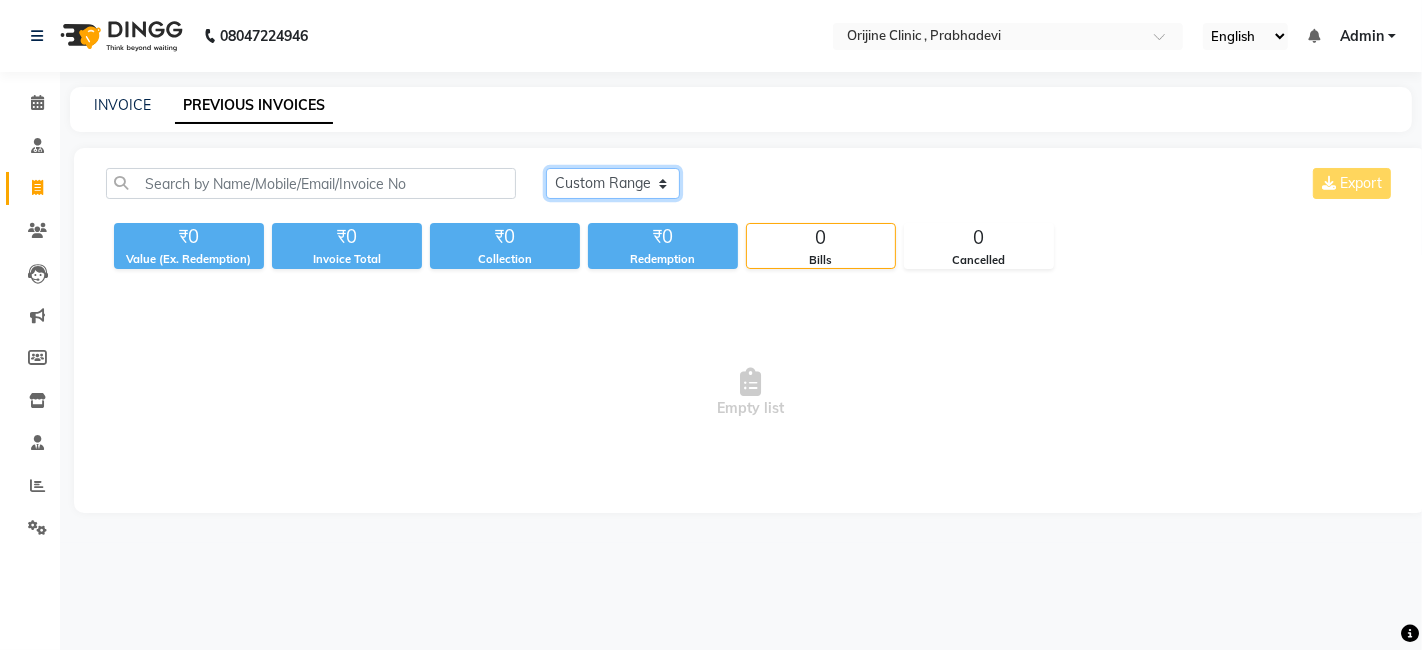 click on "Today Yesterday Custom Range" 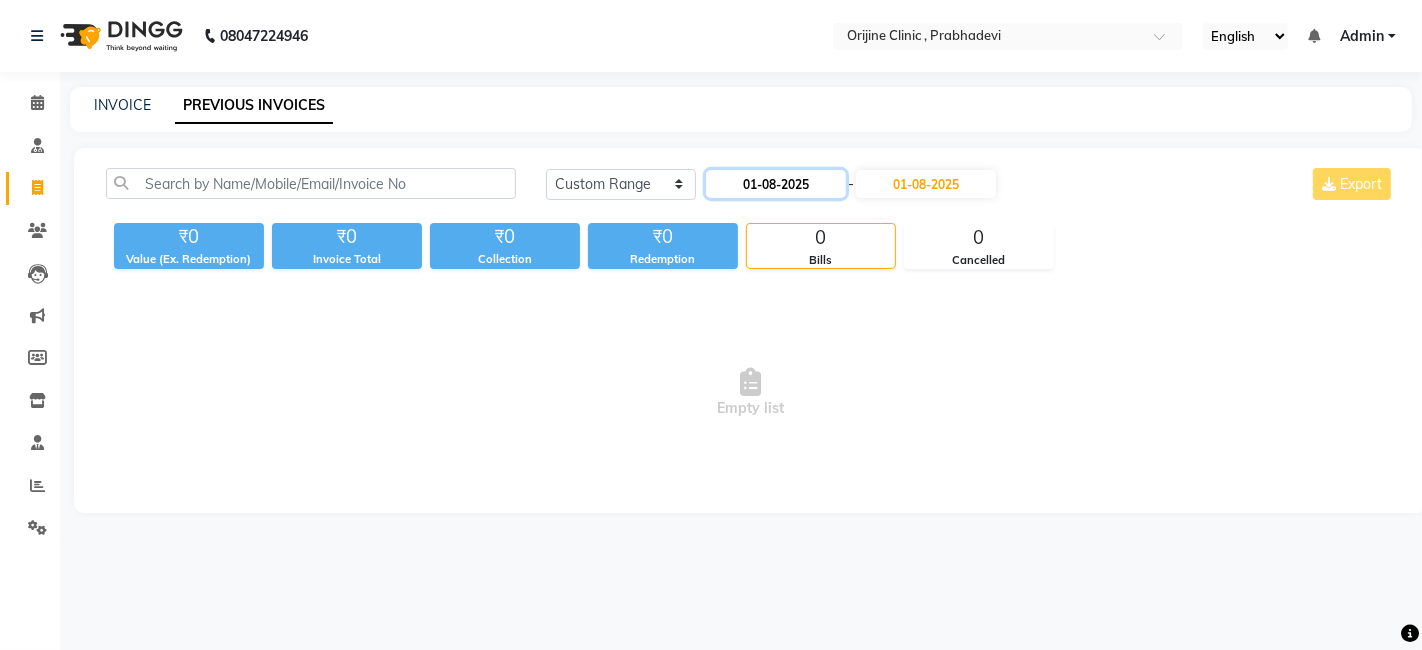 click on "01-08-2025" 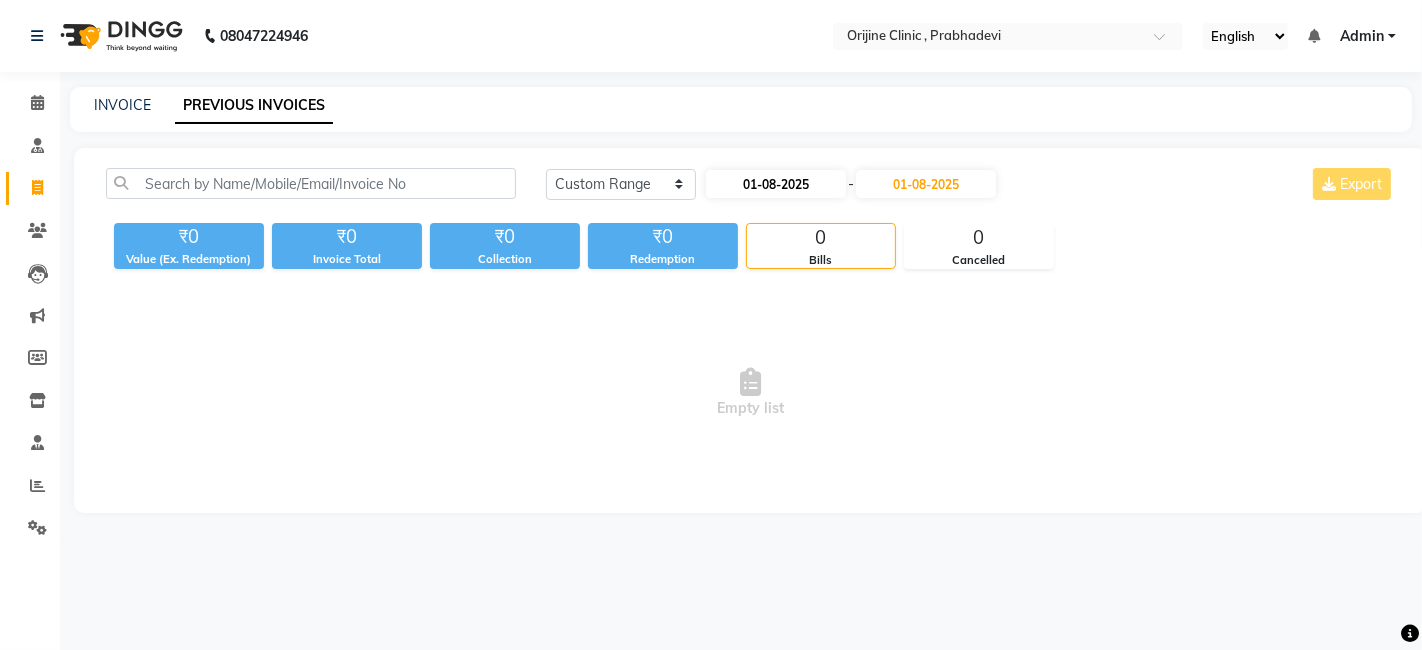 select on "8" 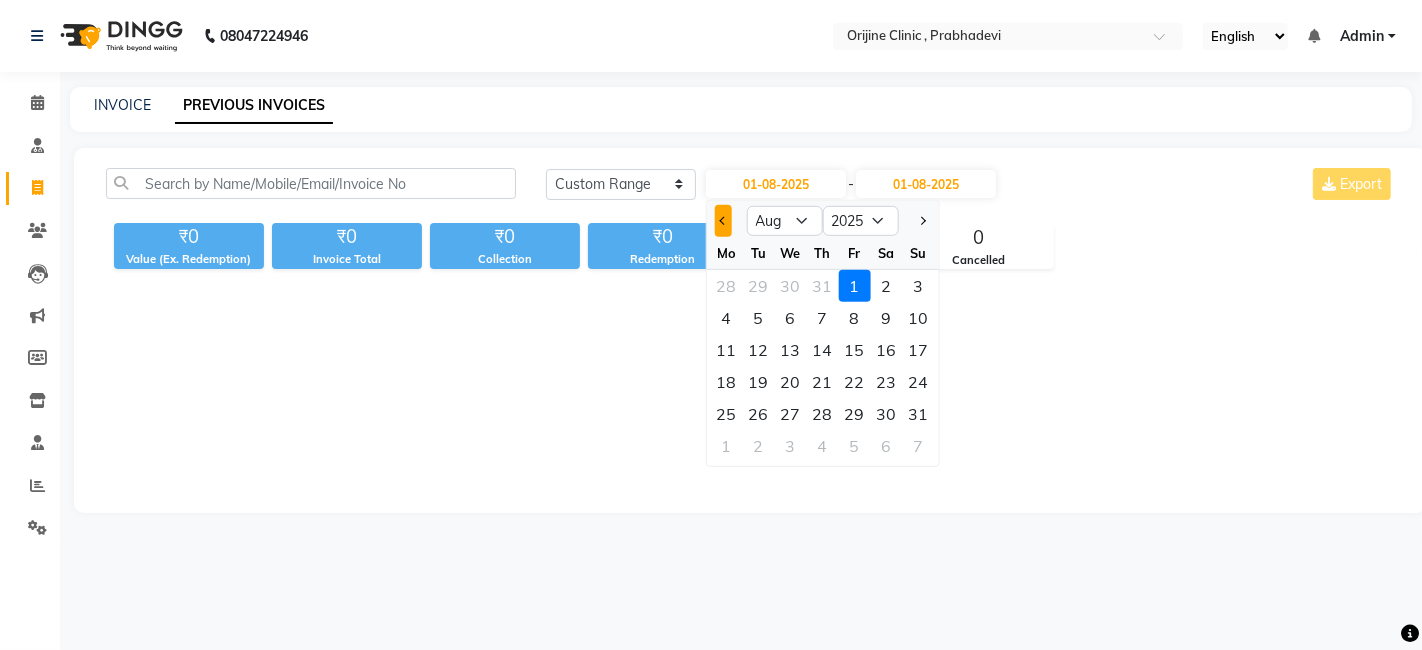 click 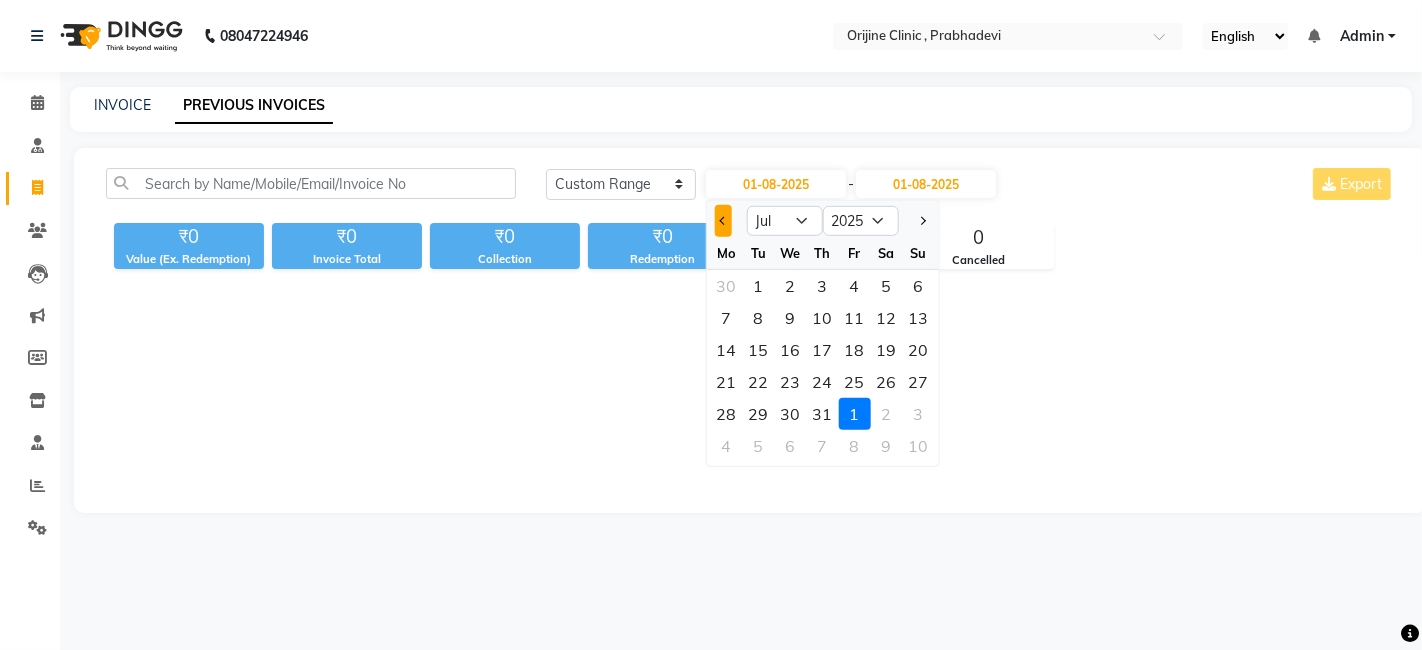 click 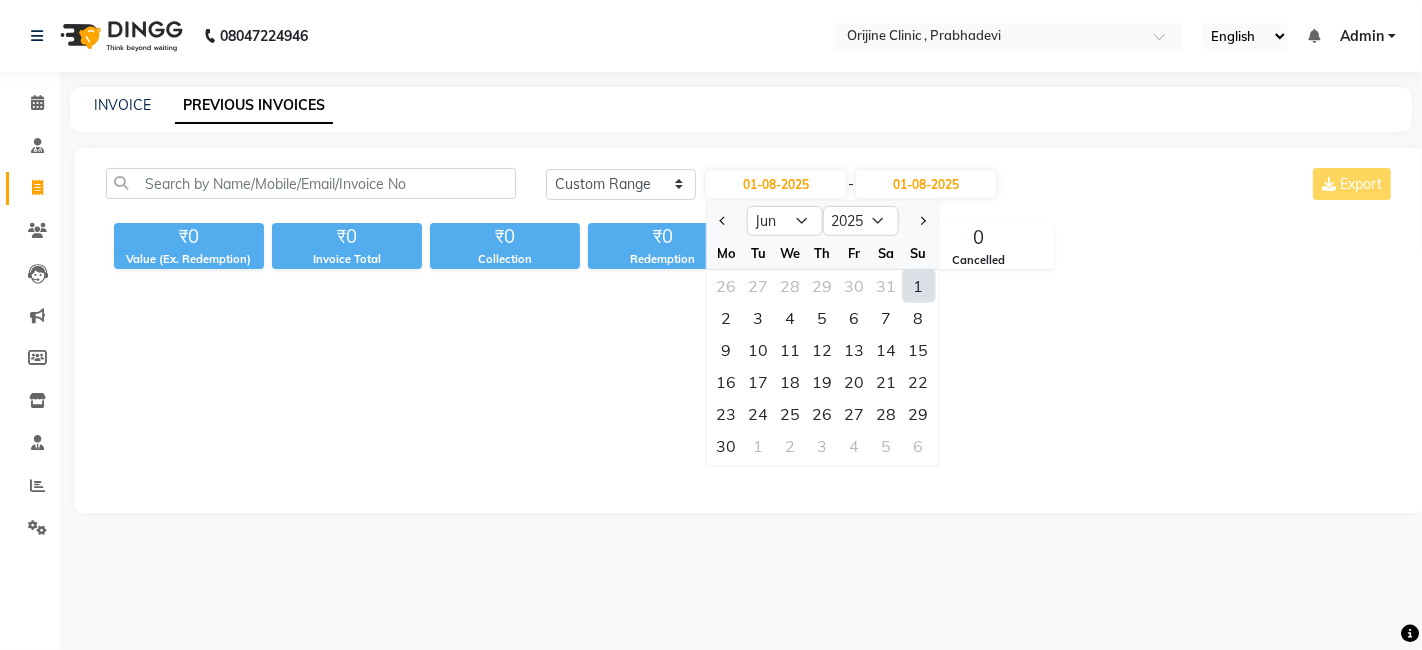 click on "1" 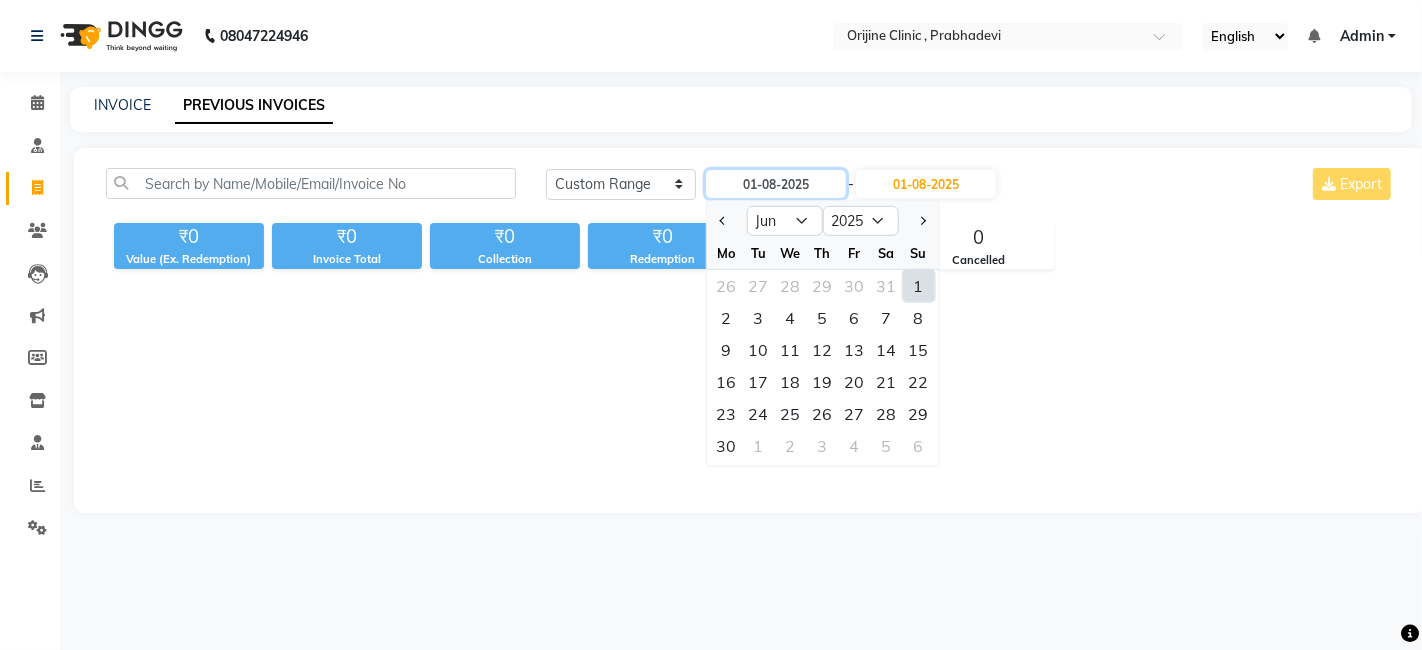 type on "01-06-2025" 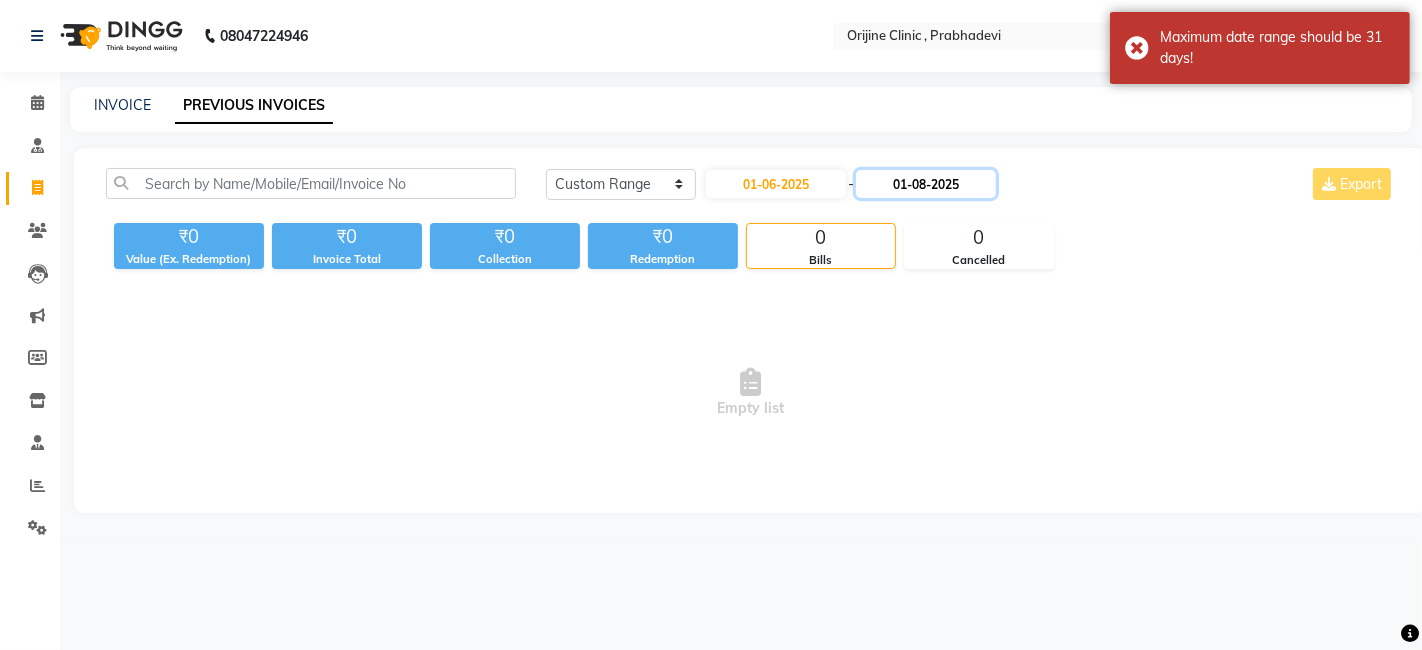 click on "01-08-2025" 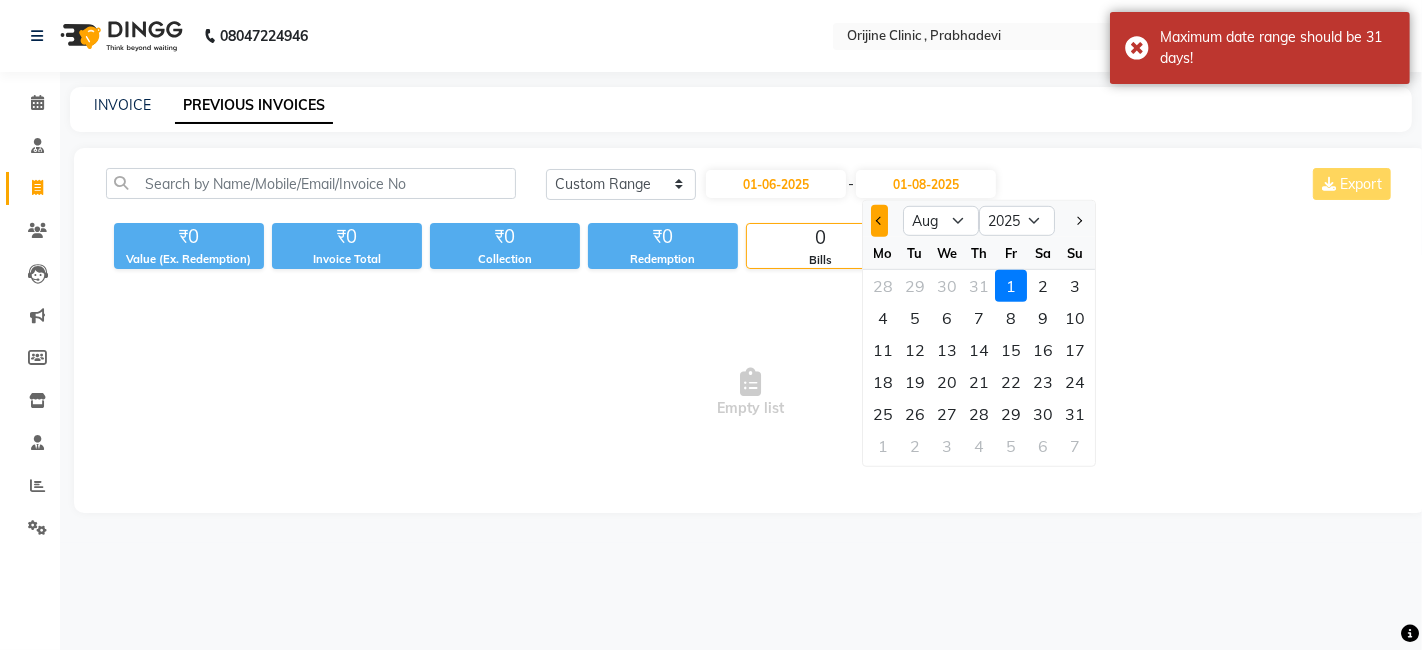 click 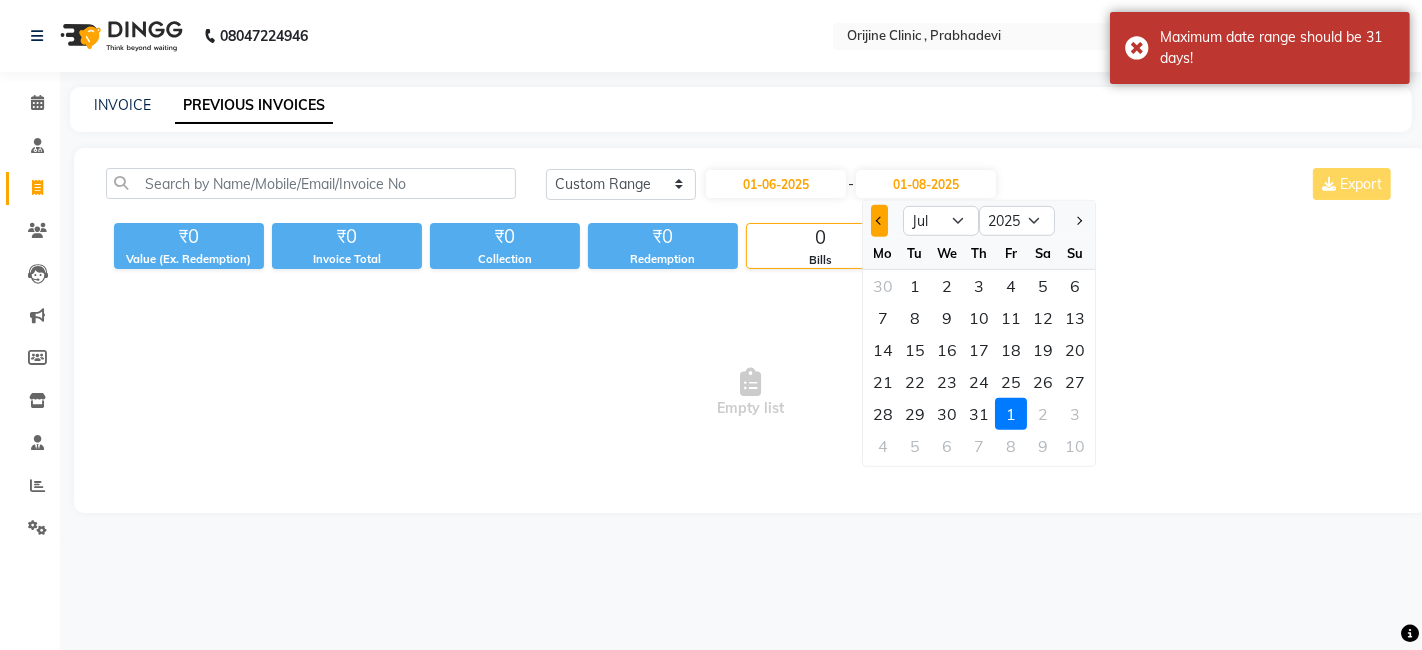 click 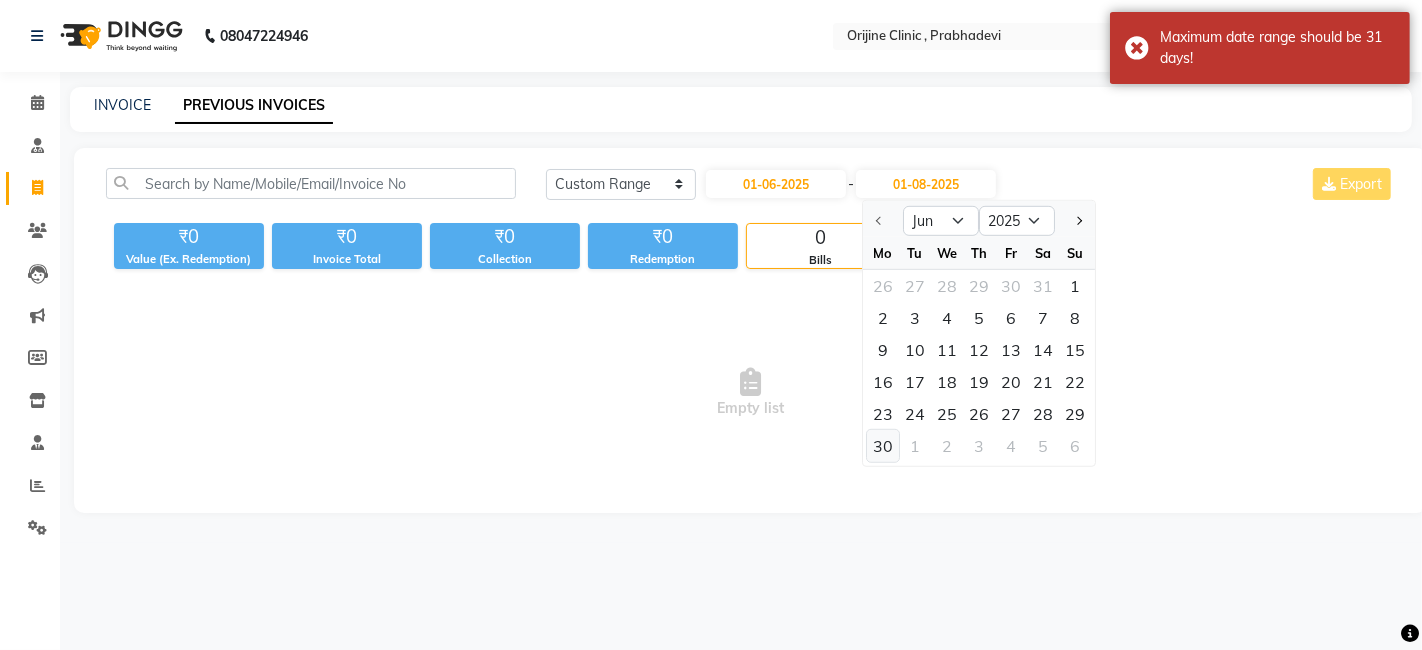 click on "30" 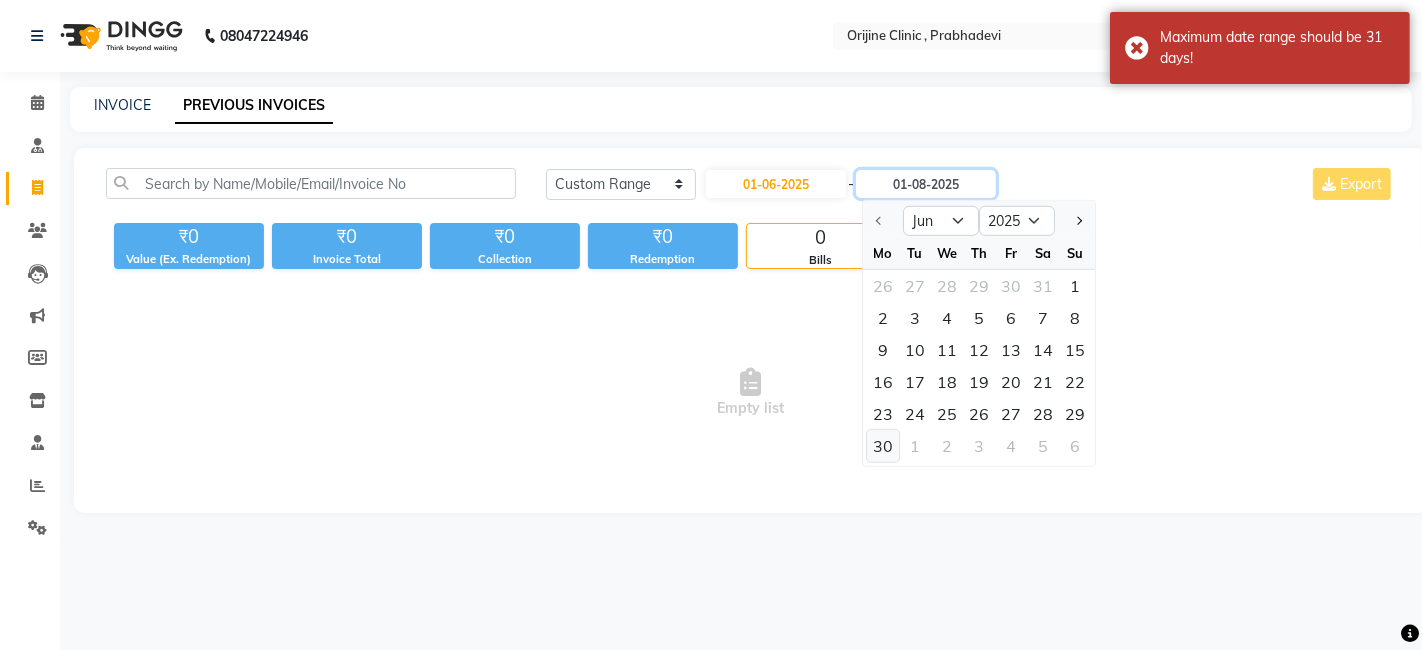 type on "30-06-2025" 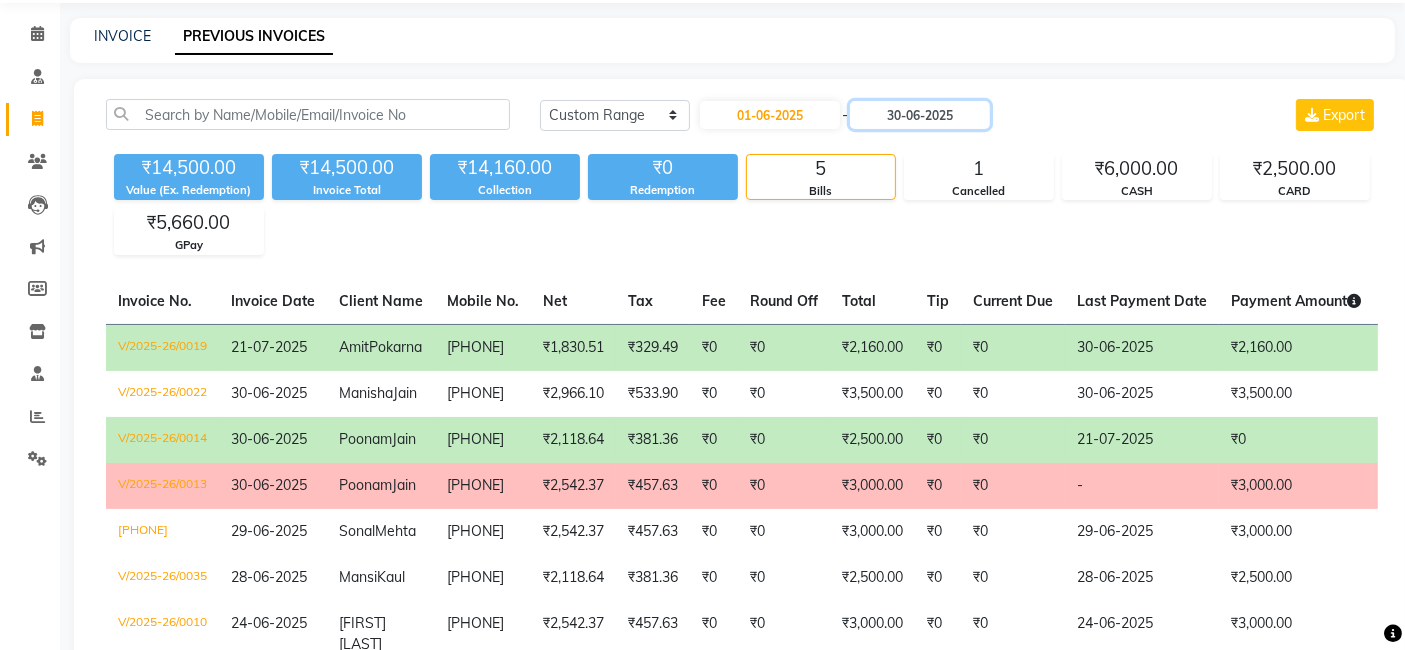 scroll, scrollTop: 289, scrollLeft: 0, axis: vertical 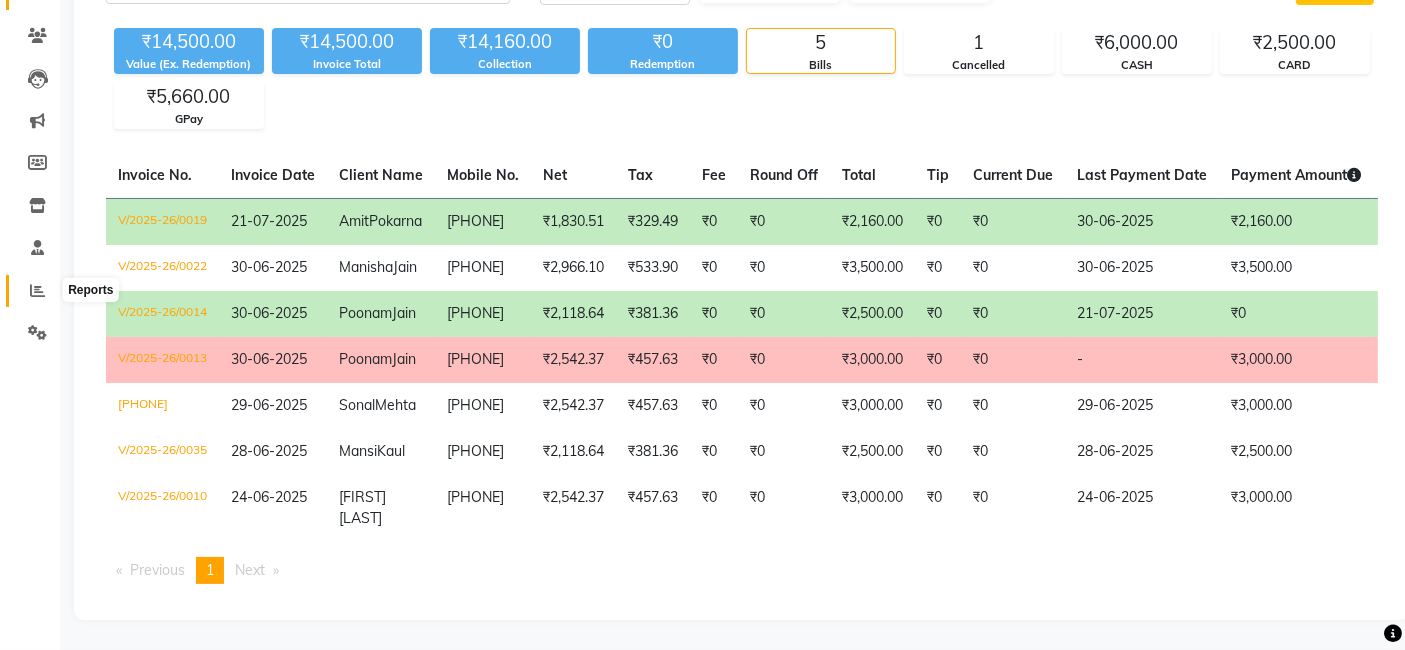 click 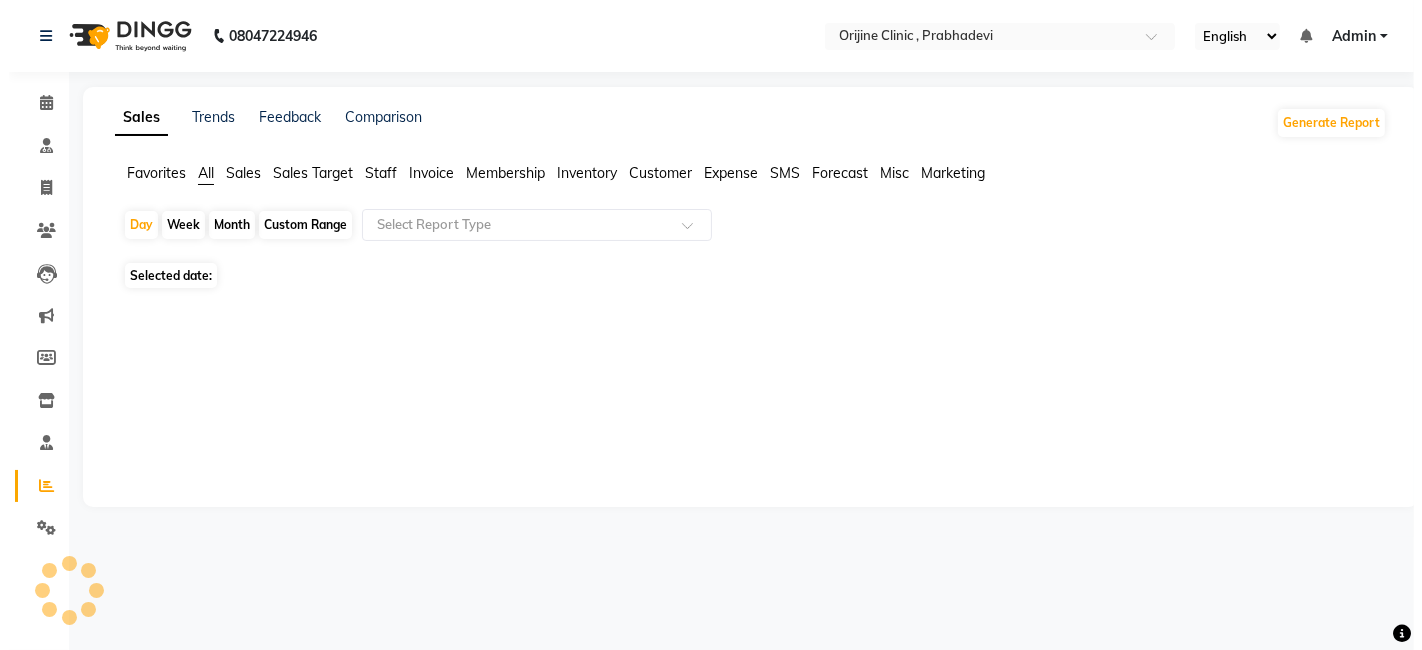 scroll, scrollTop: 0, scrollLeft: 0, axis: both 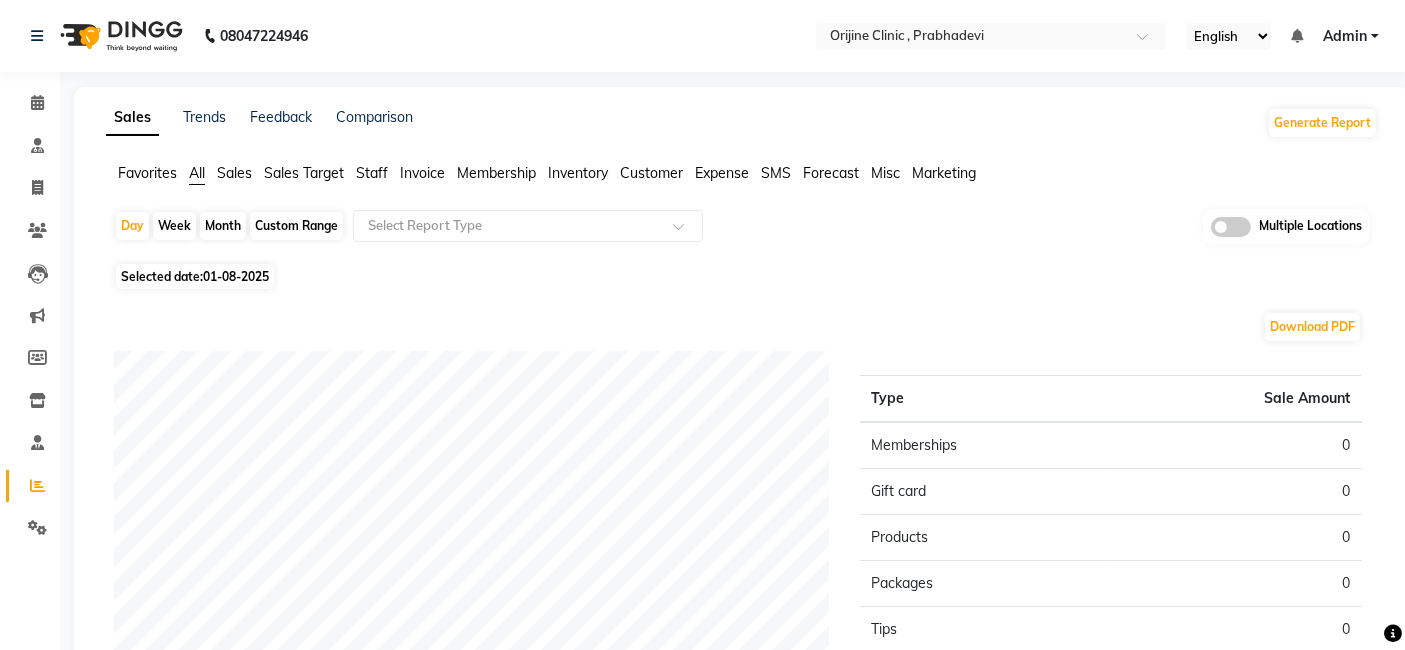 click on "Custom Range" 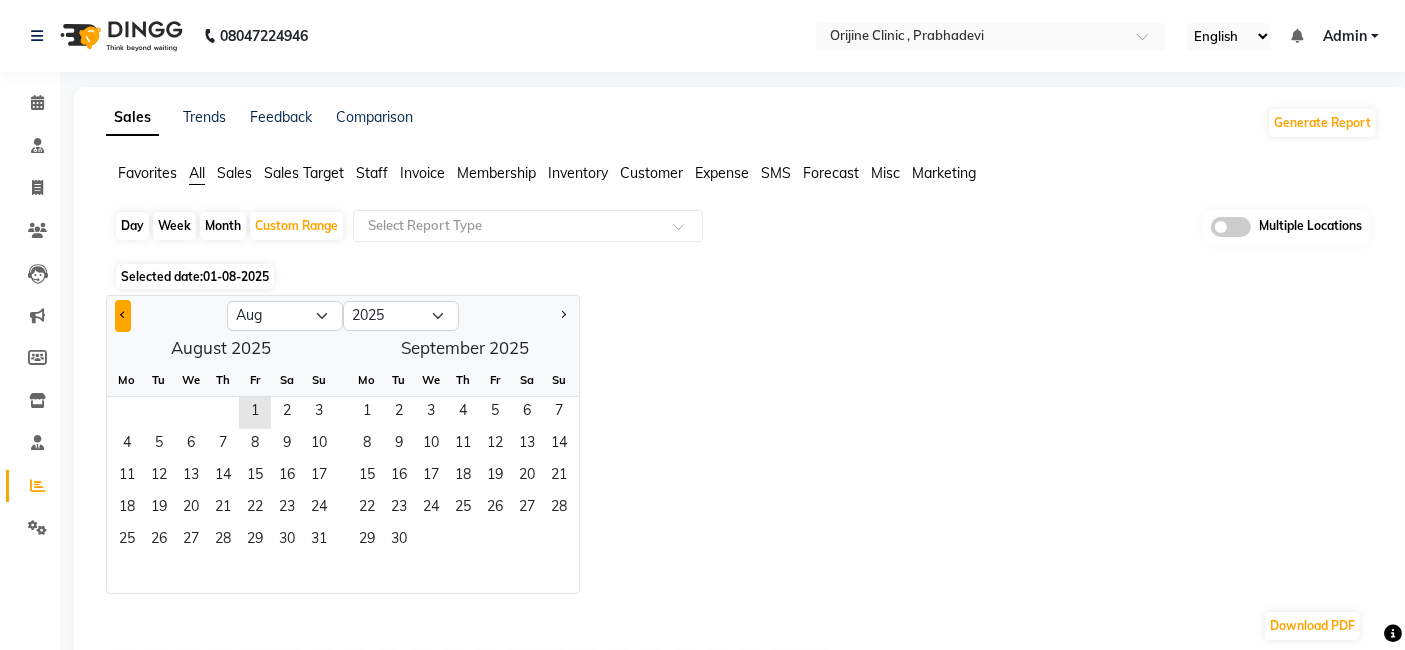 click 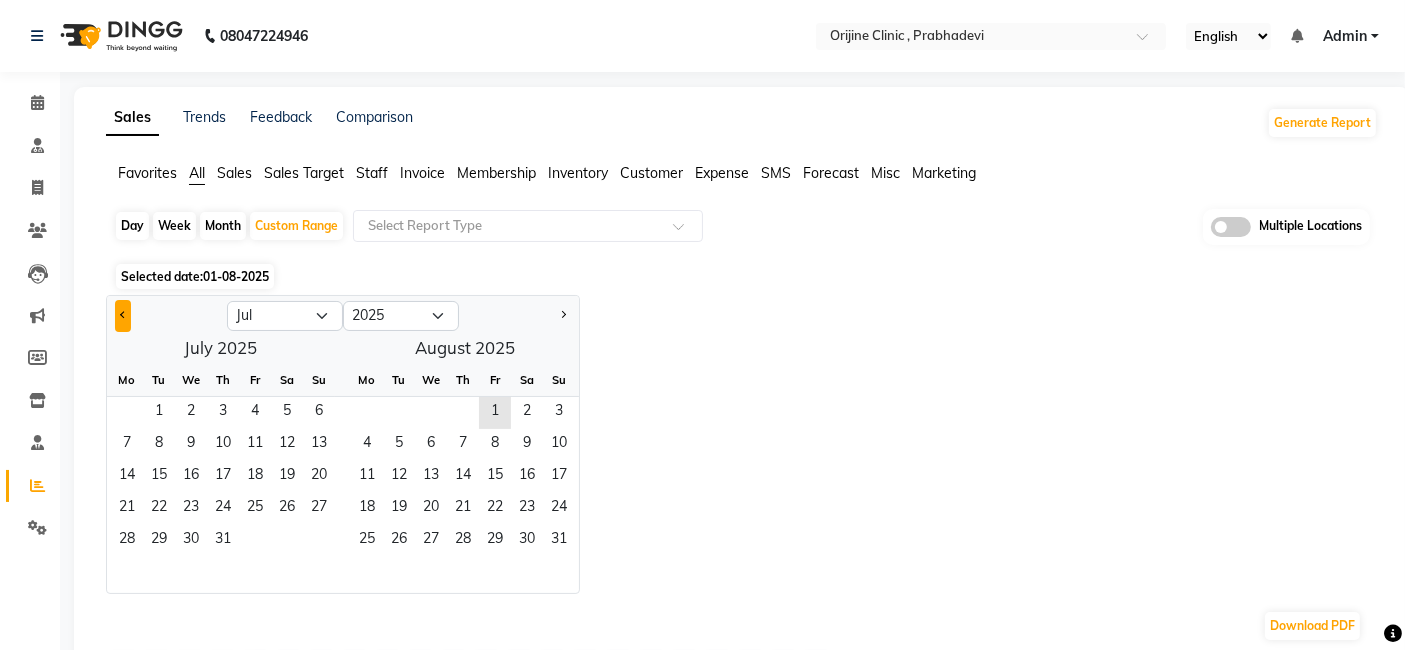 click 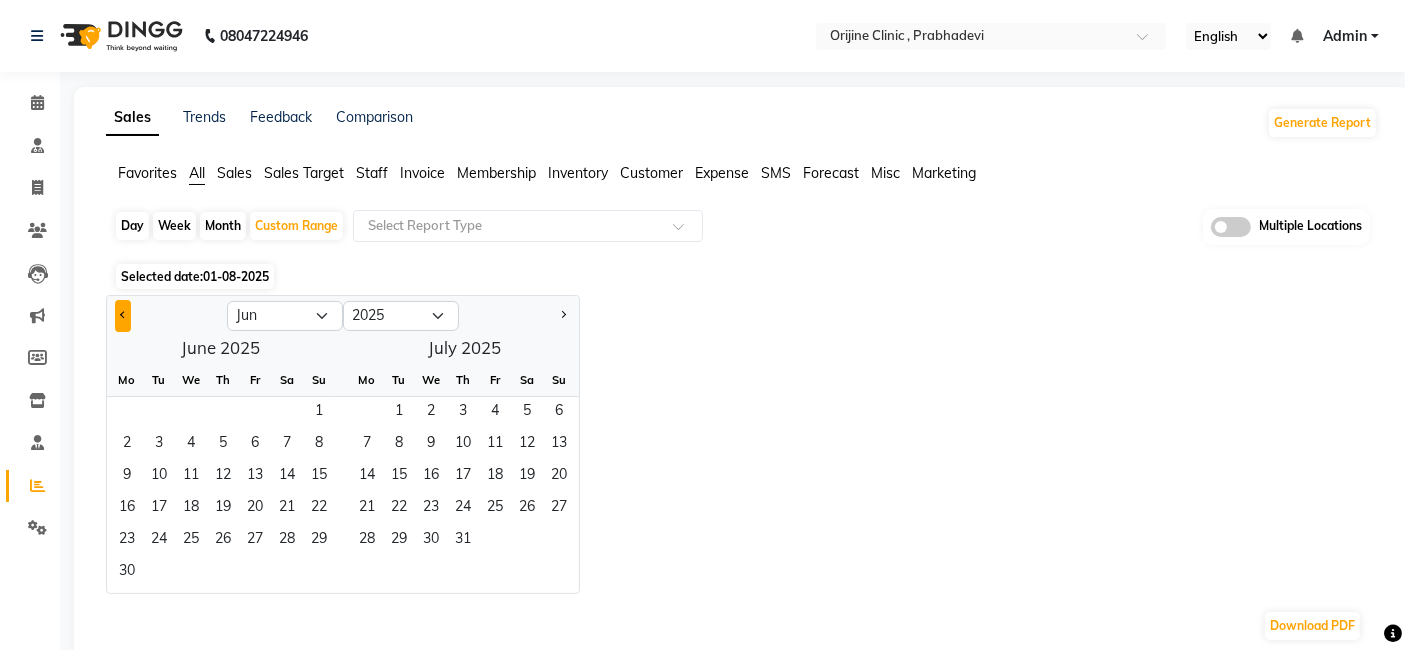 click 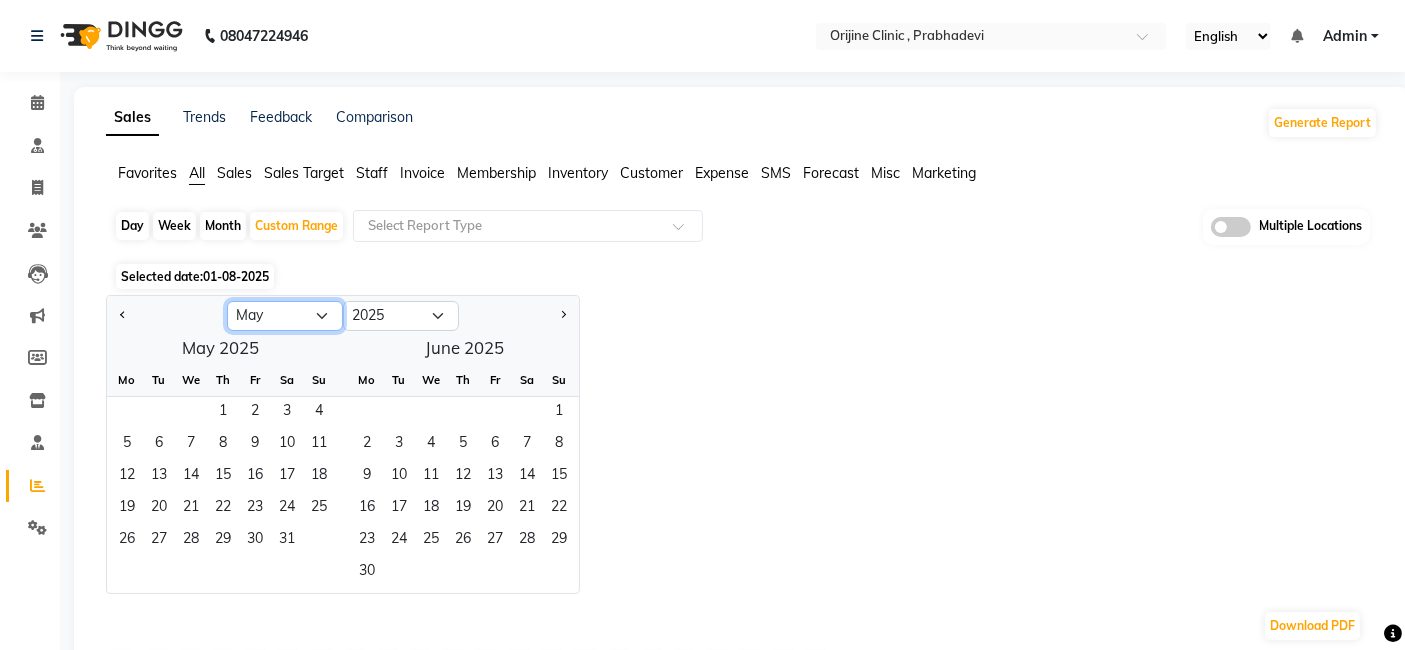 click on "Jan Feb Mar Apr May Jun Jul Aug Sep Oct Nov Dec" 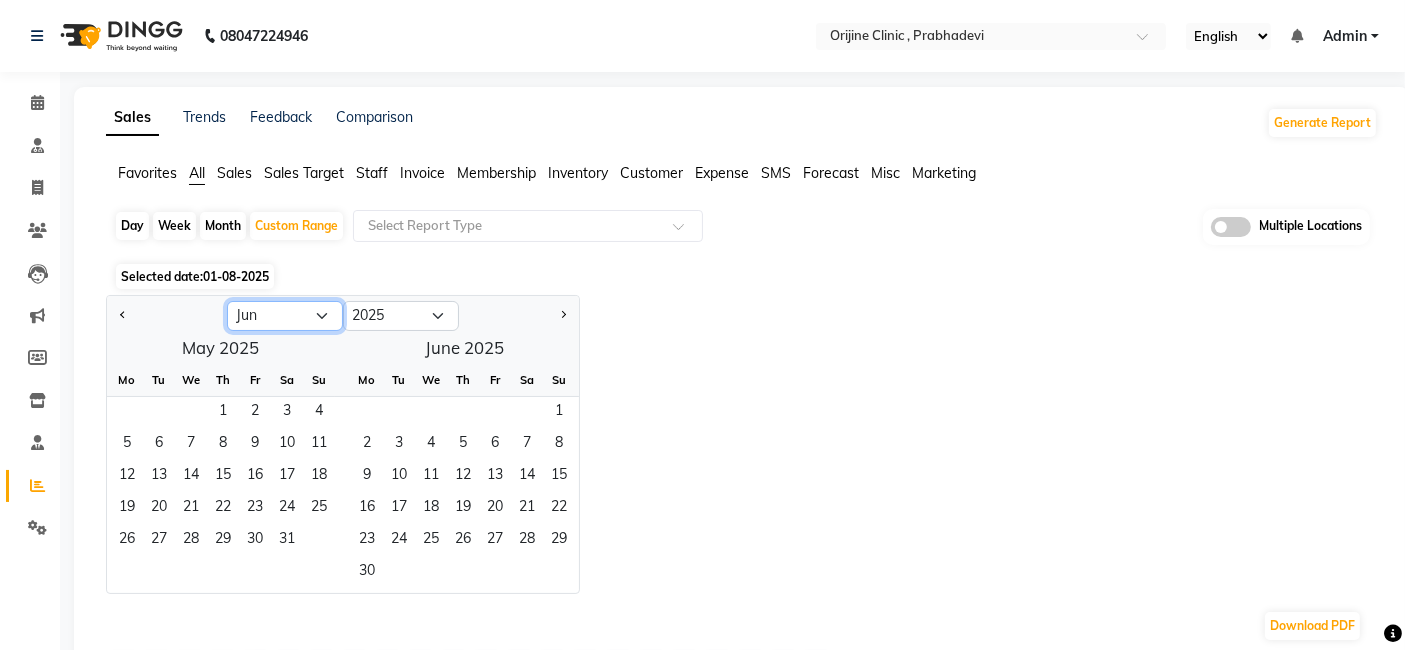 click on "Jan Feb Mar Apr May Jun Jul Aug Sep Oct Nov Dec" 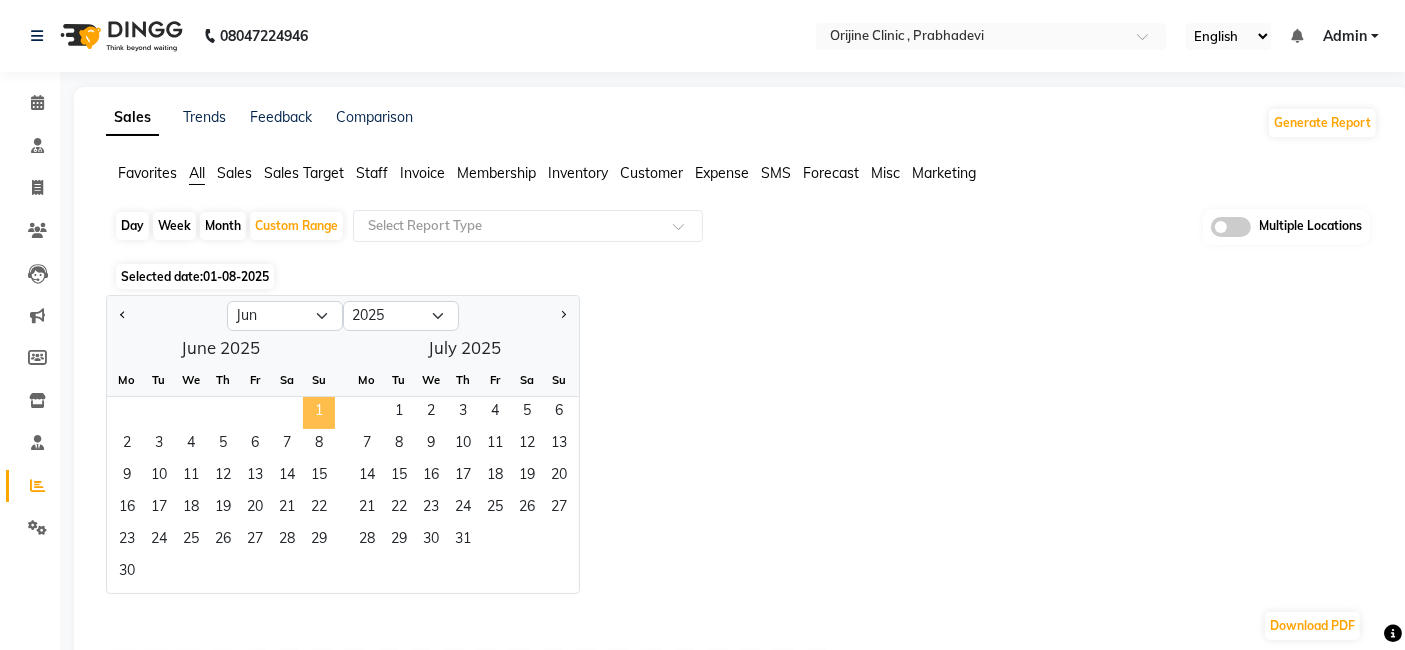 click on "1" 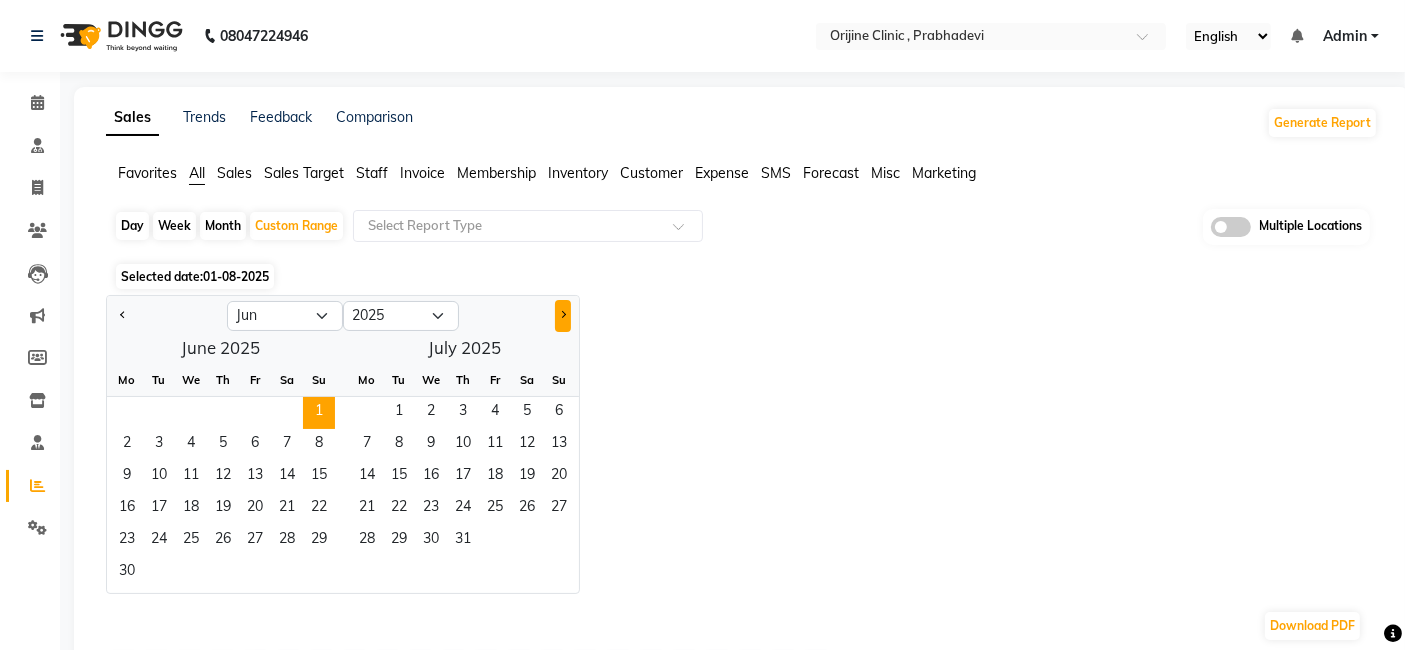 click 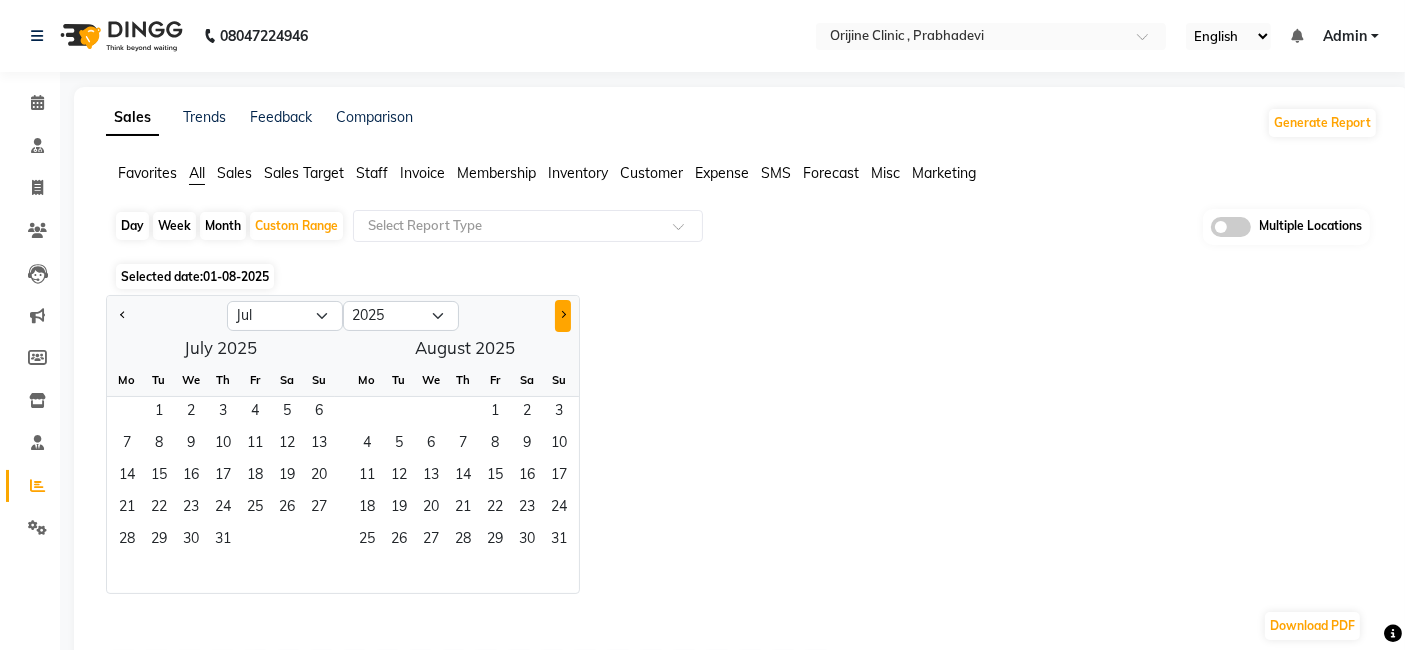 click 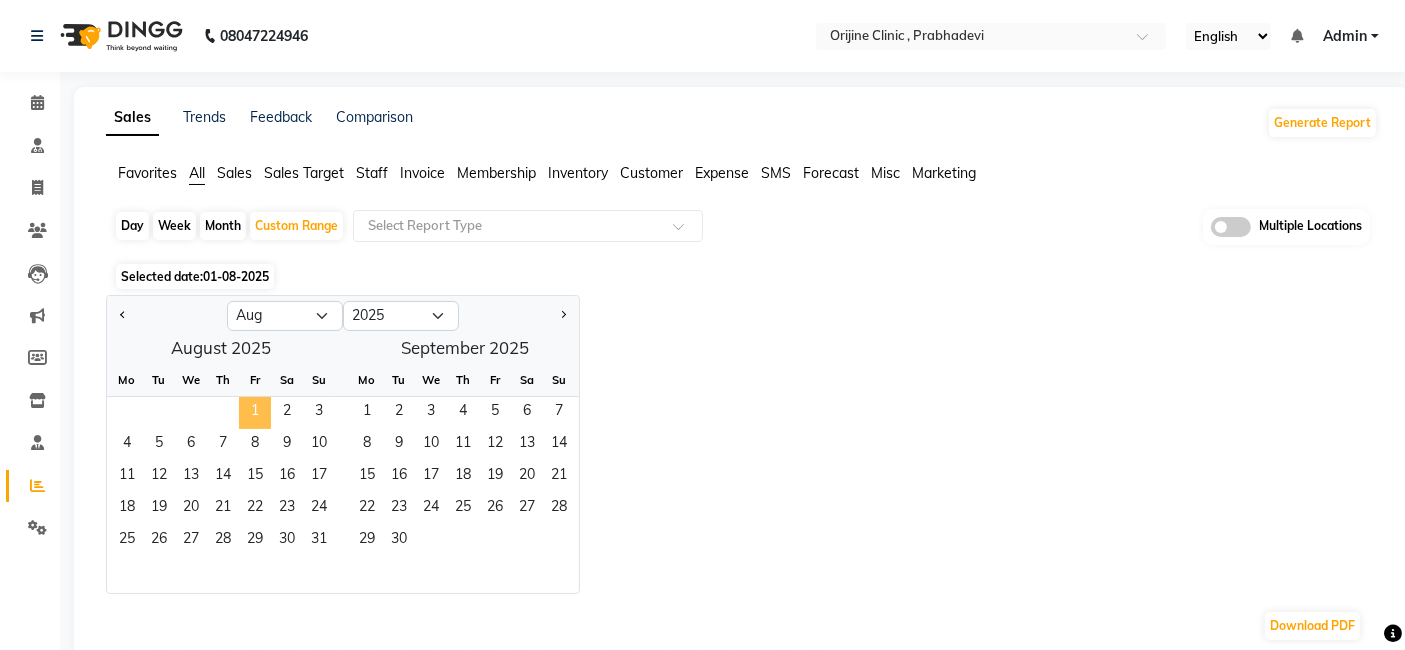 click on "1" 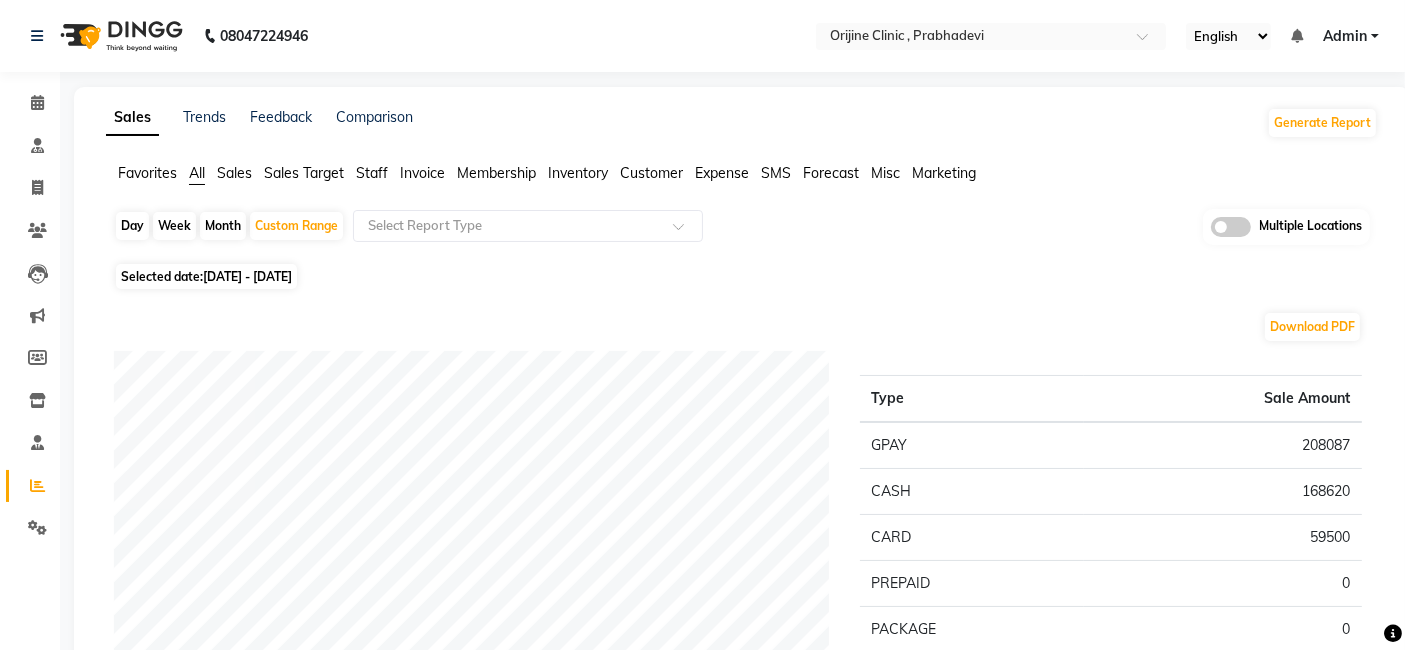click on "Invoice" 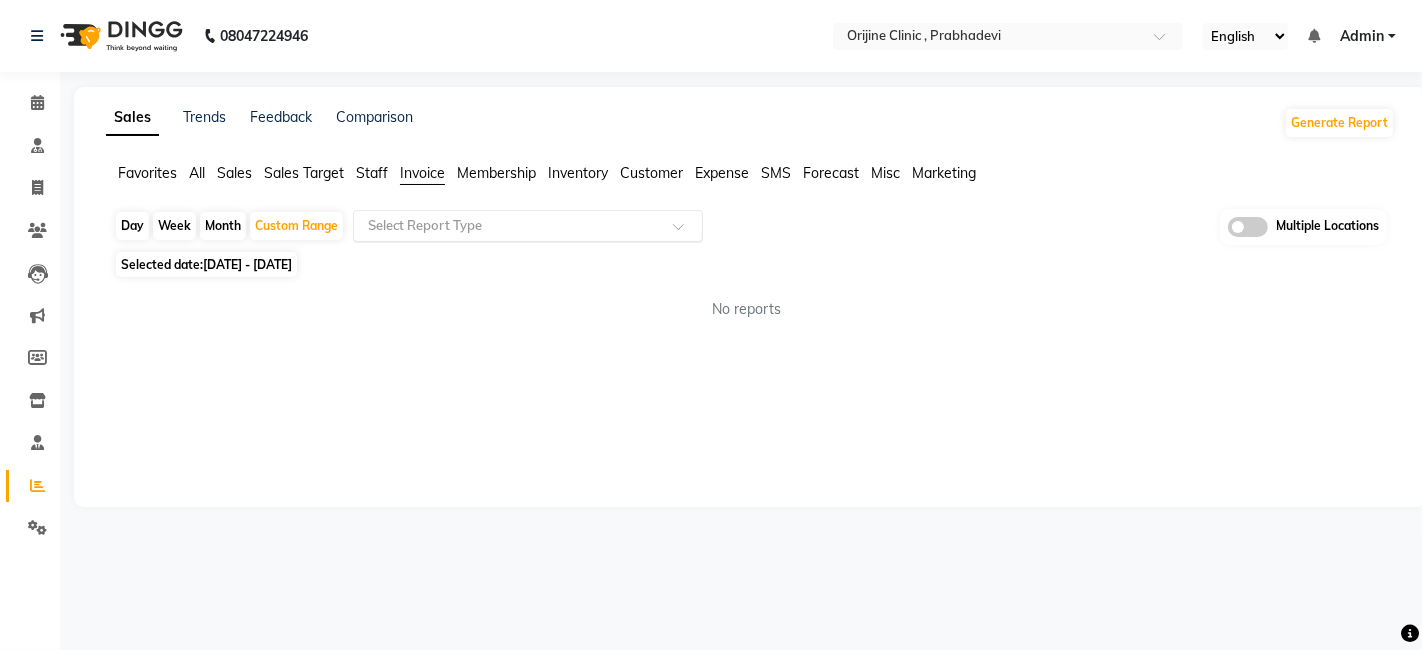 click 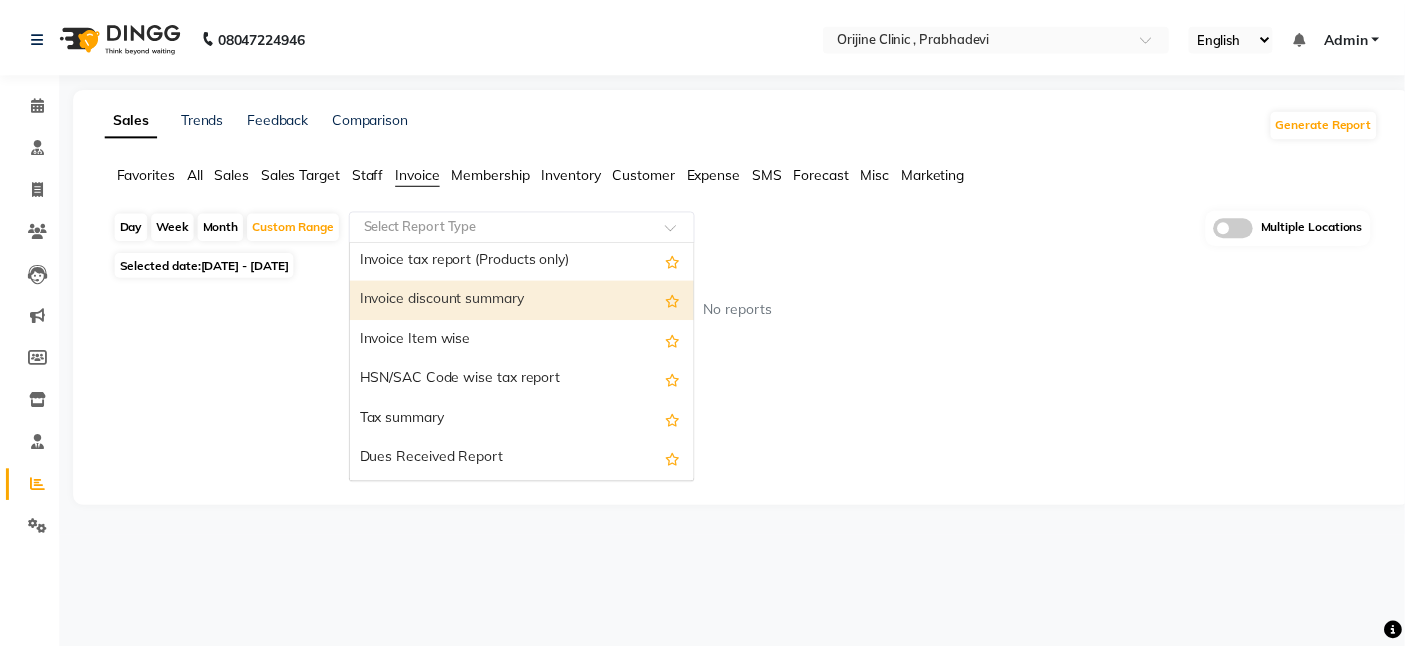 scroll, scrollTop: 222, scrollLeft: 0, axis: vertical 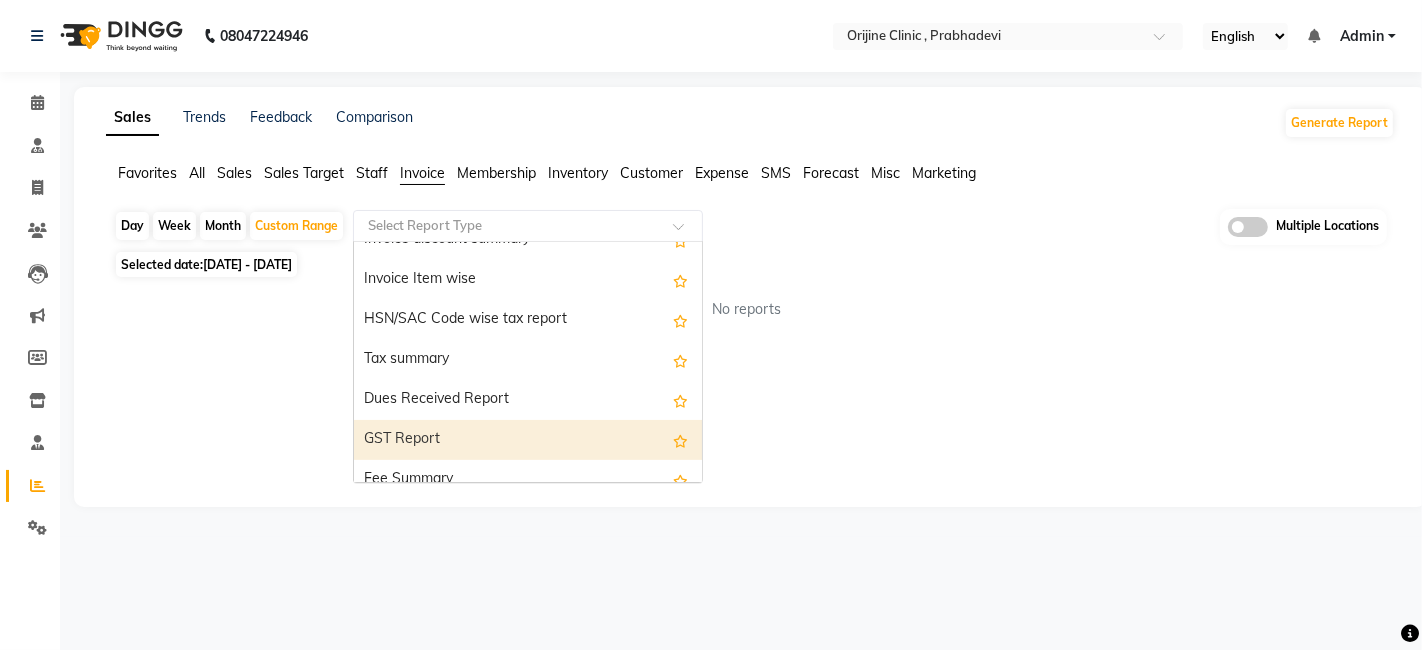 click on "GST Report" at bounding box center [528, 440] 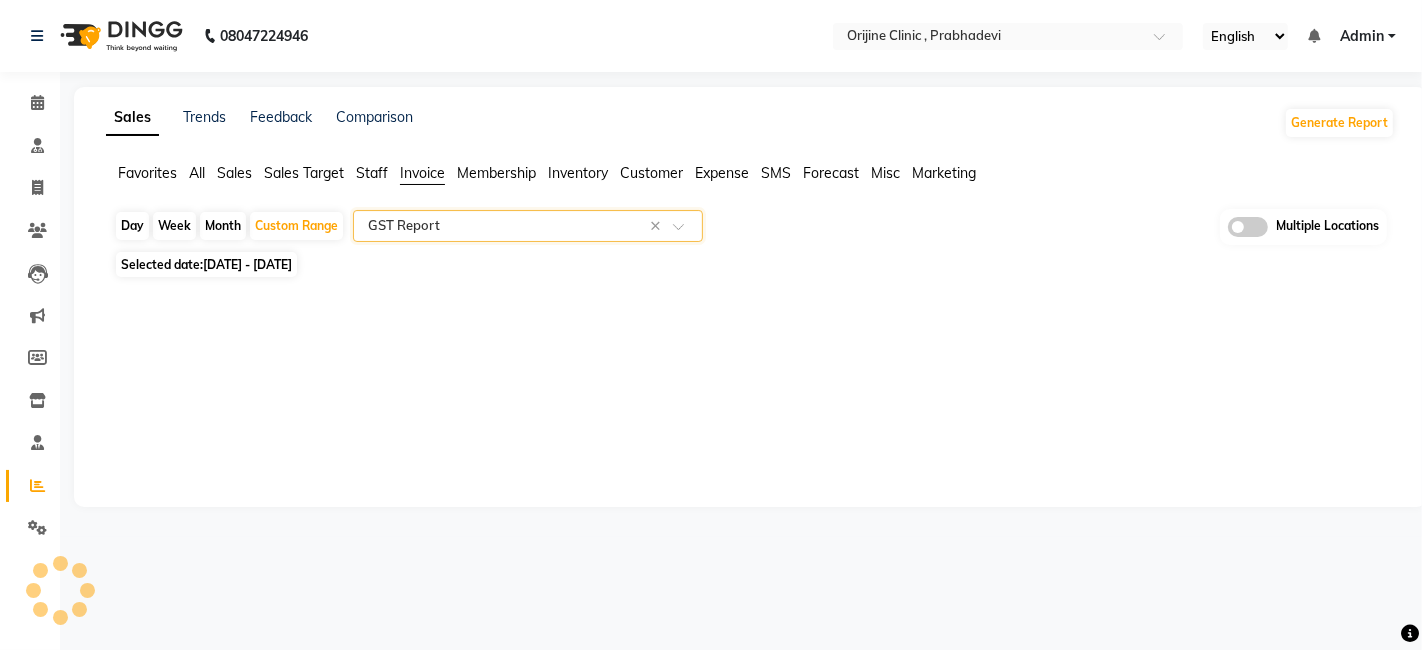 select on "filtered_report" 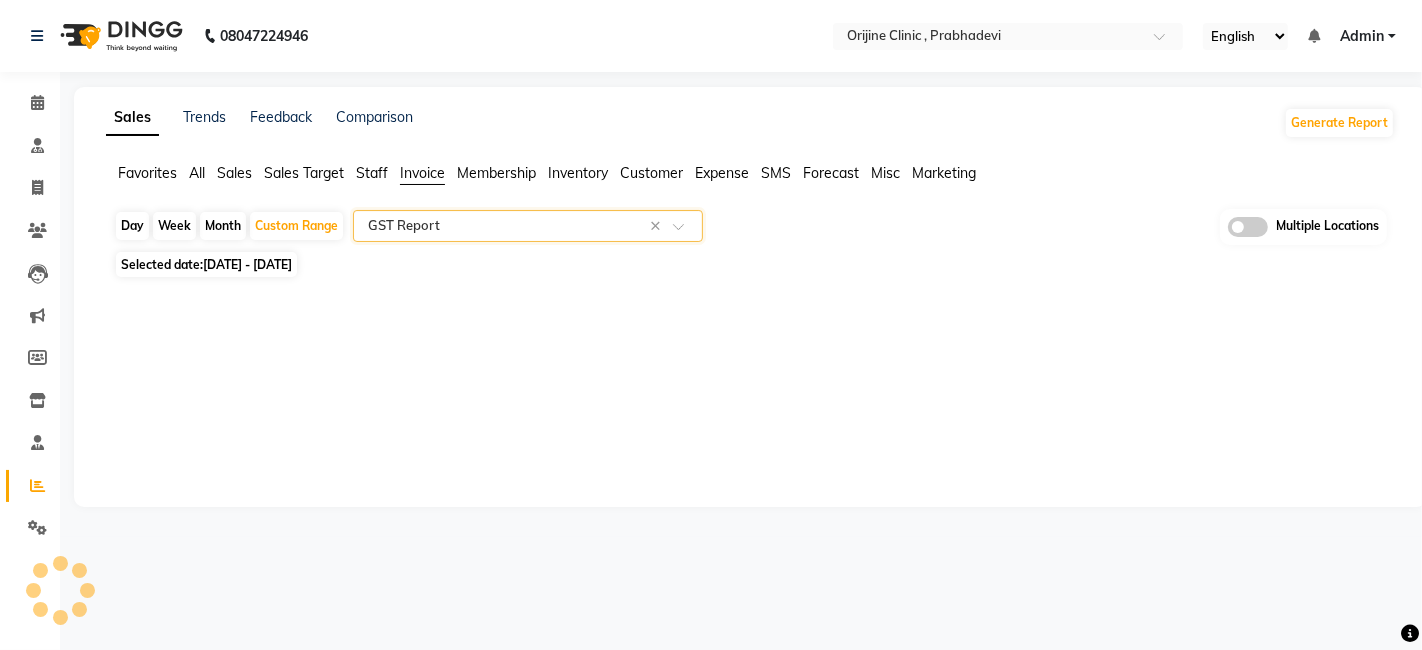 select on "csv" 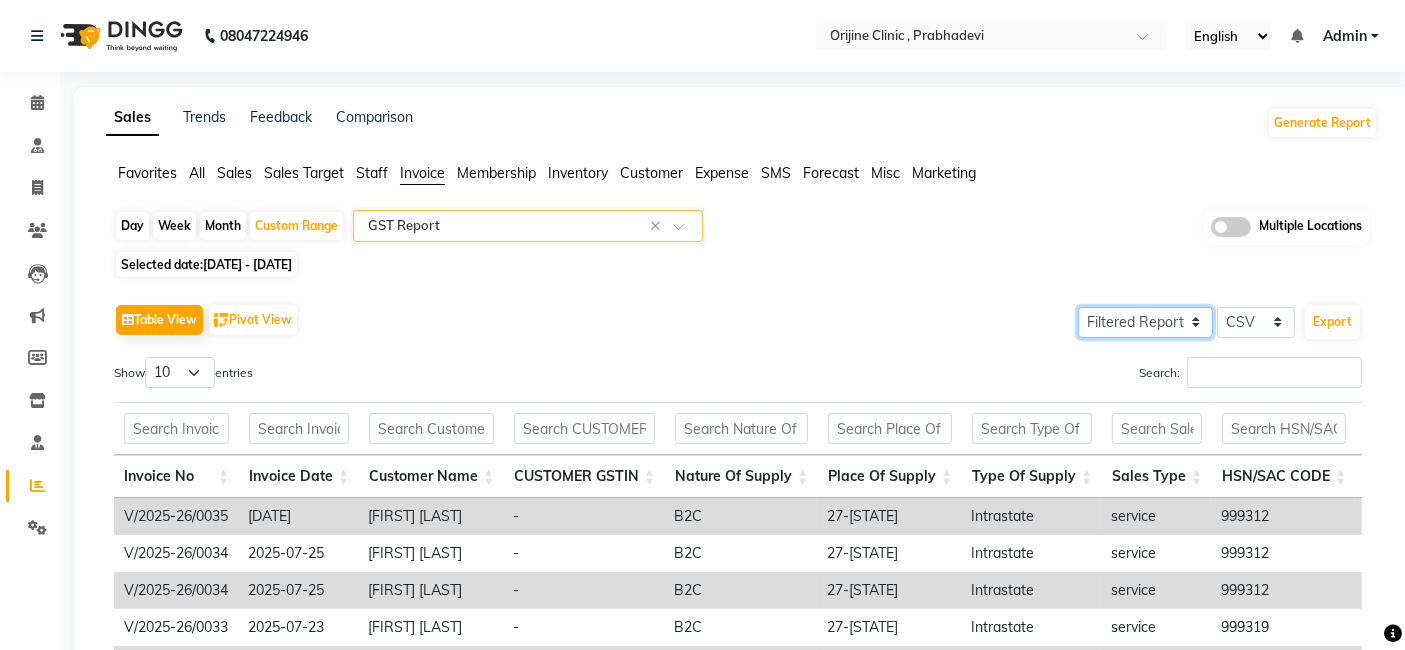 click on "Select Full Report Filtered Report" 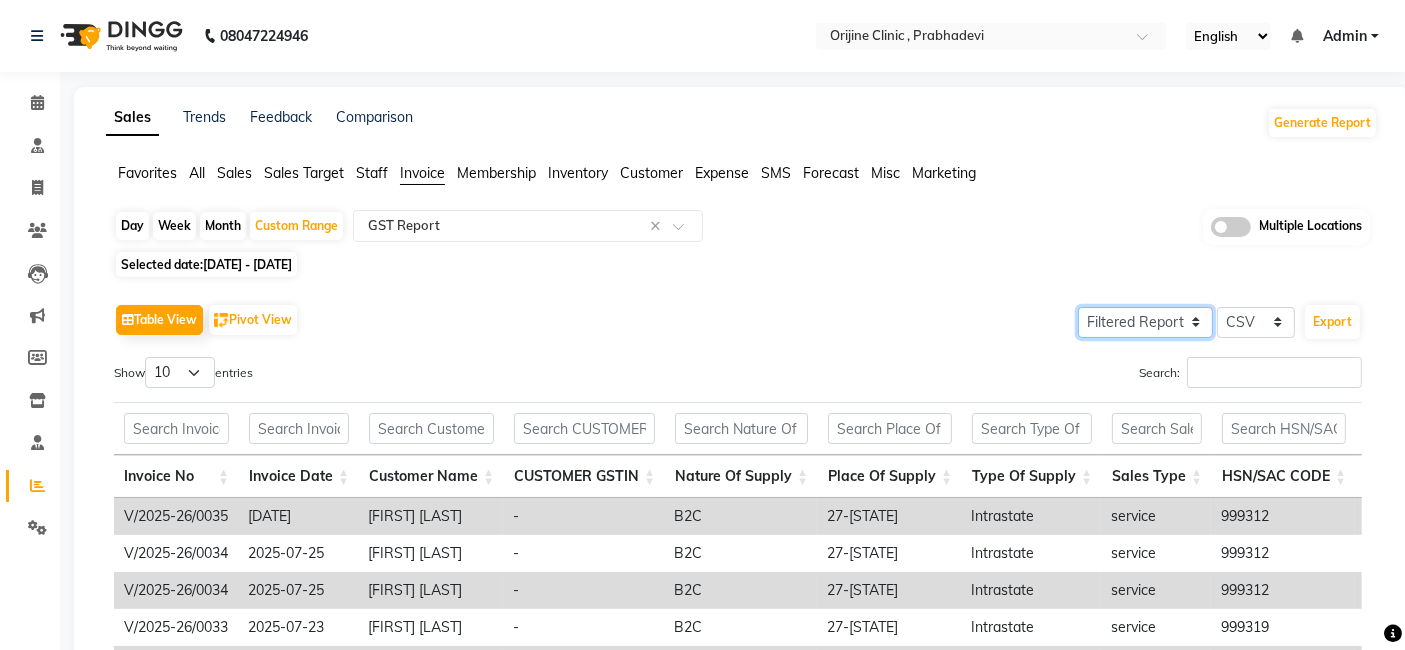 select on "full_report" 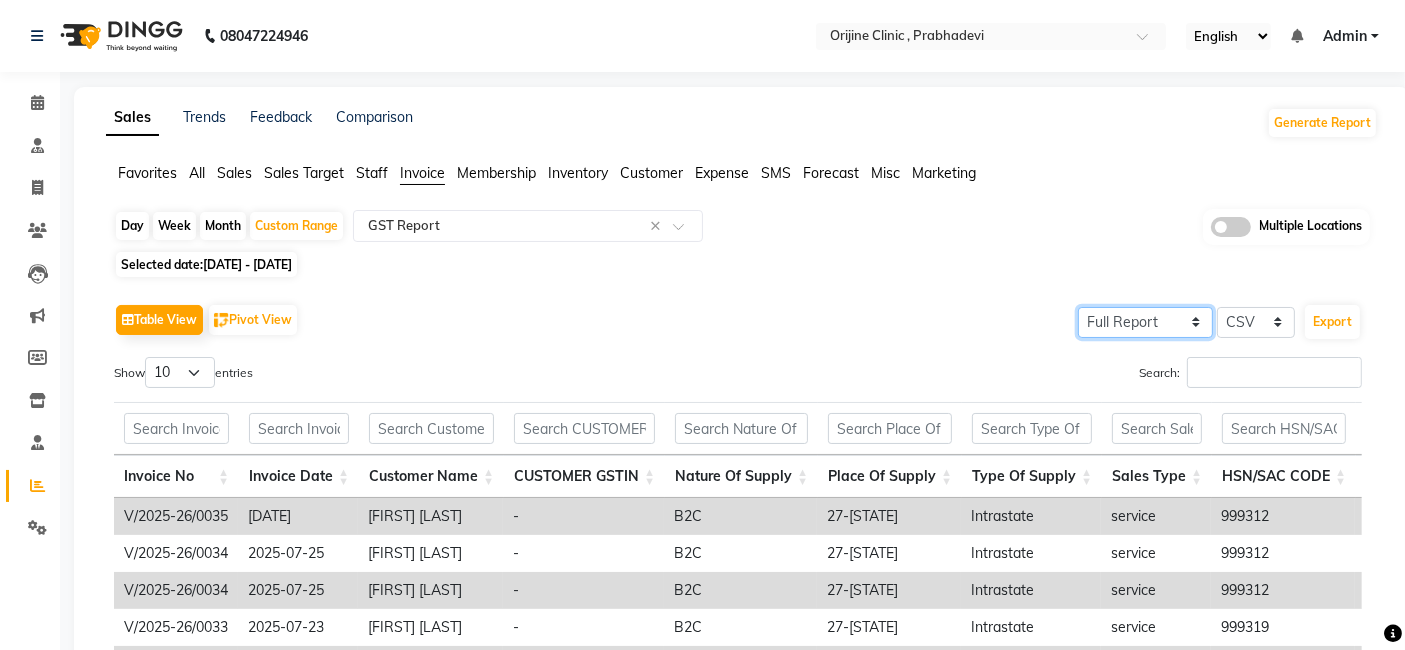 click on "Select Full Report Filtered Report" 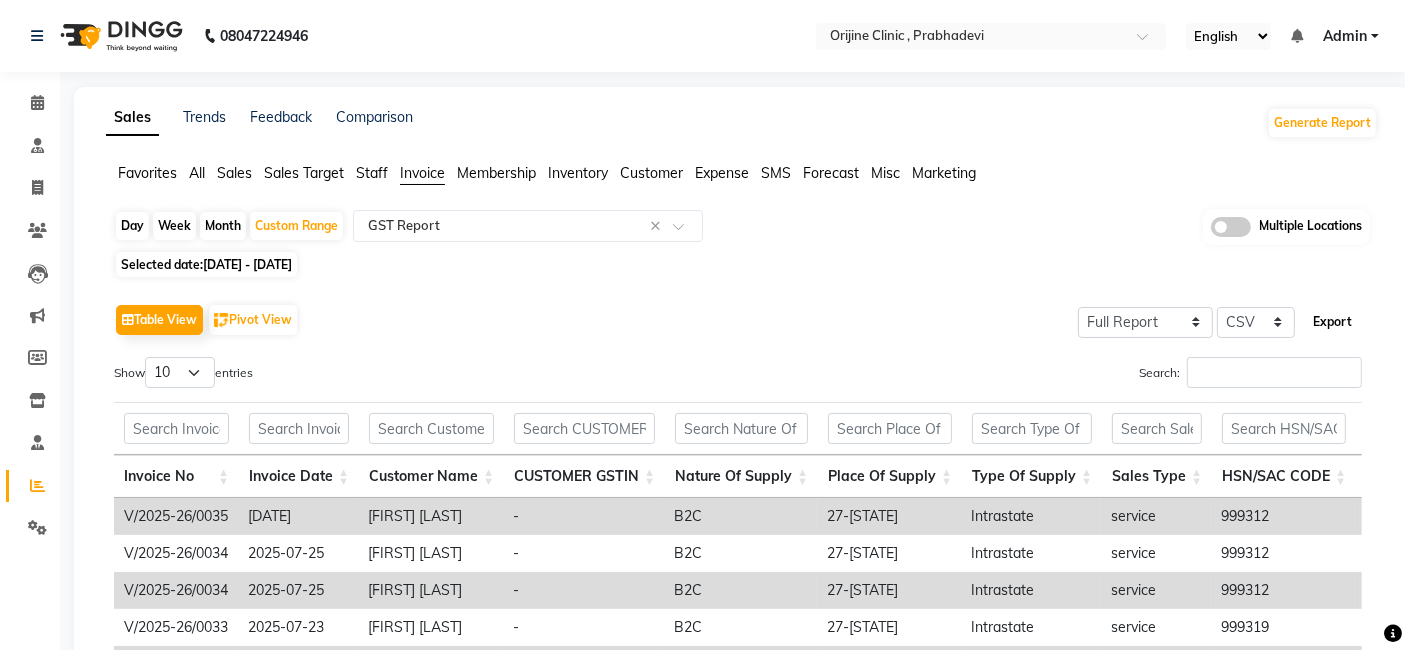 click on "Export" 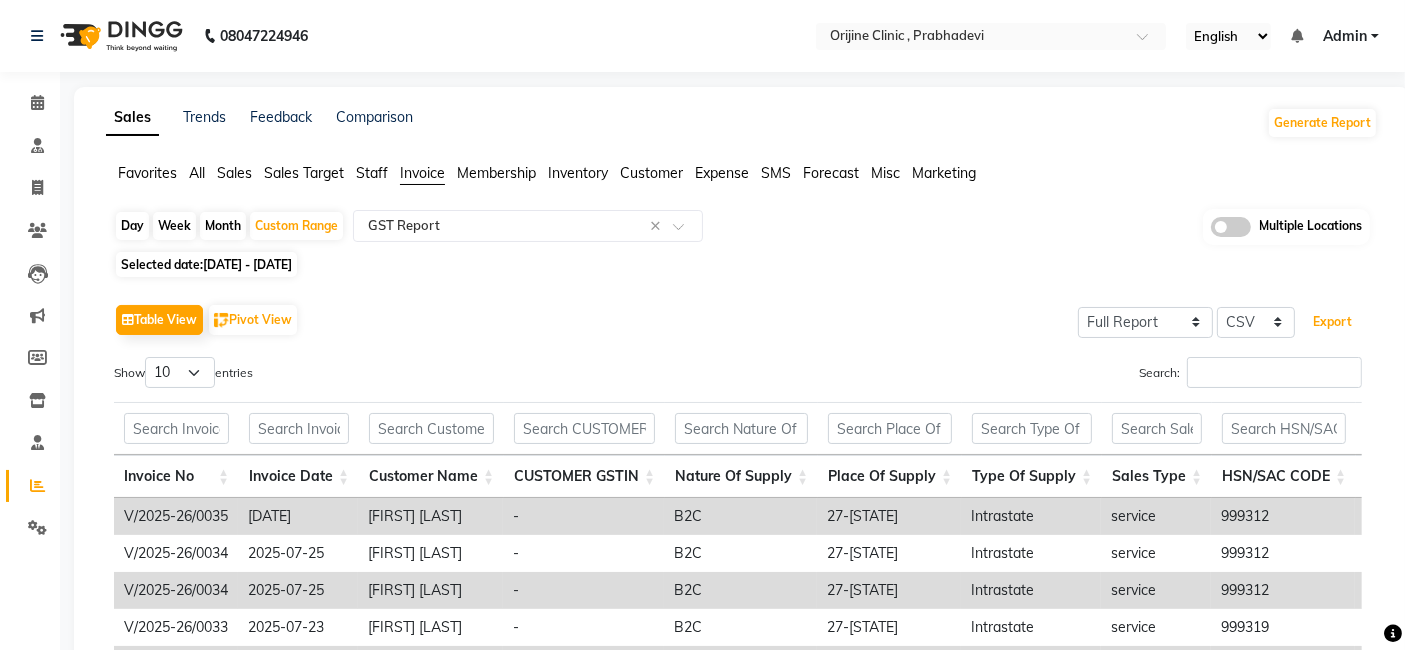type 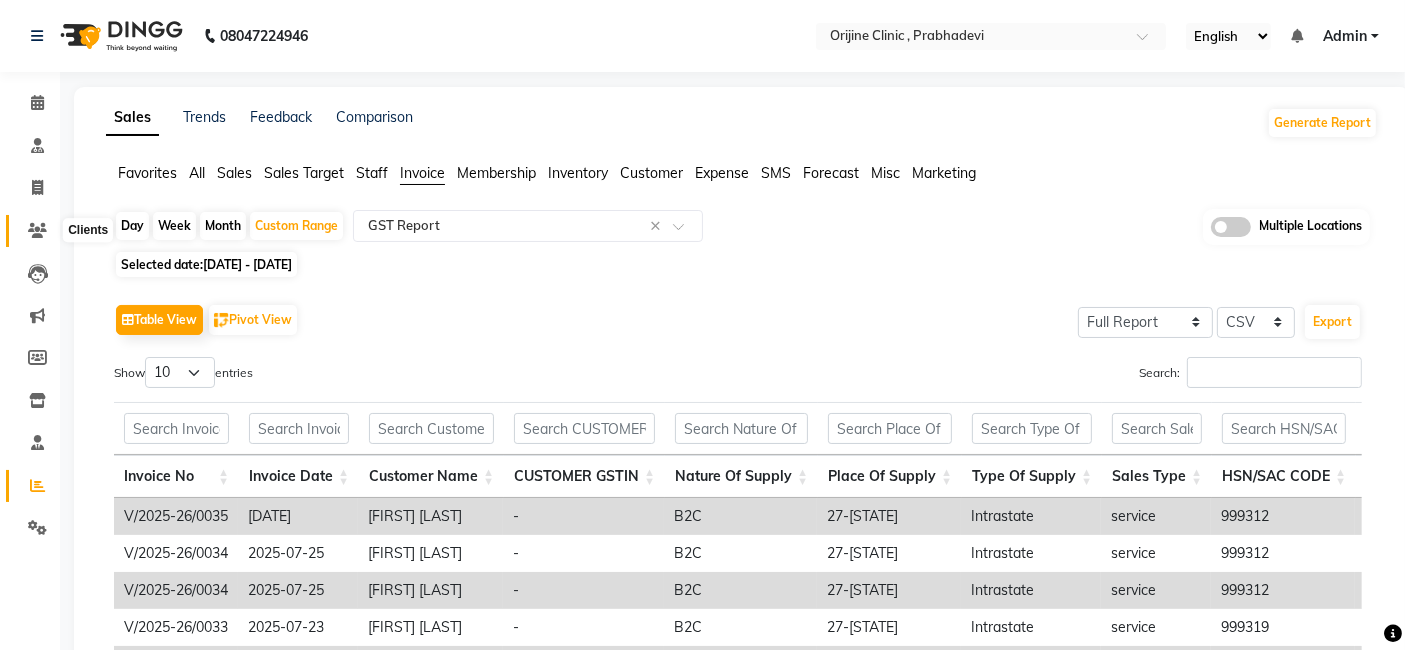 click 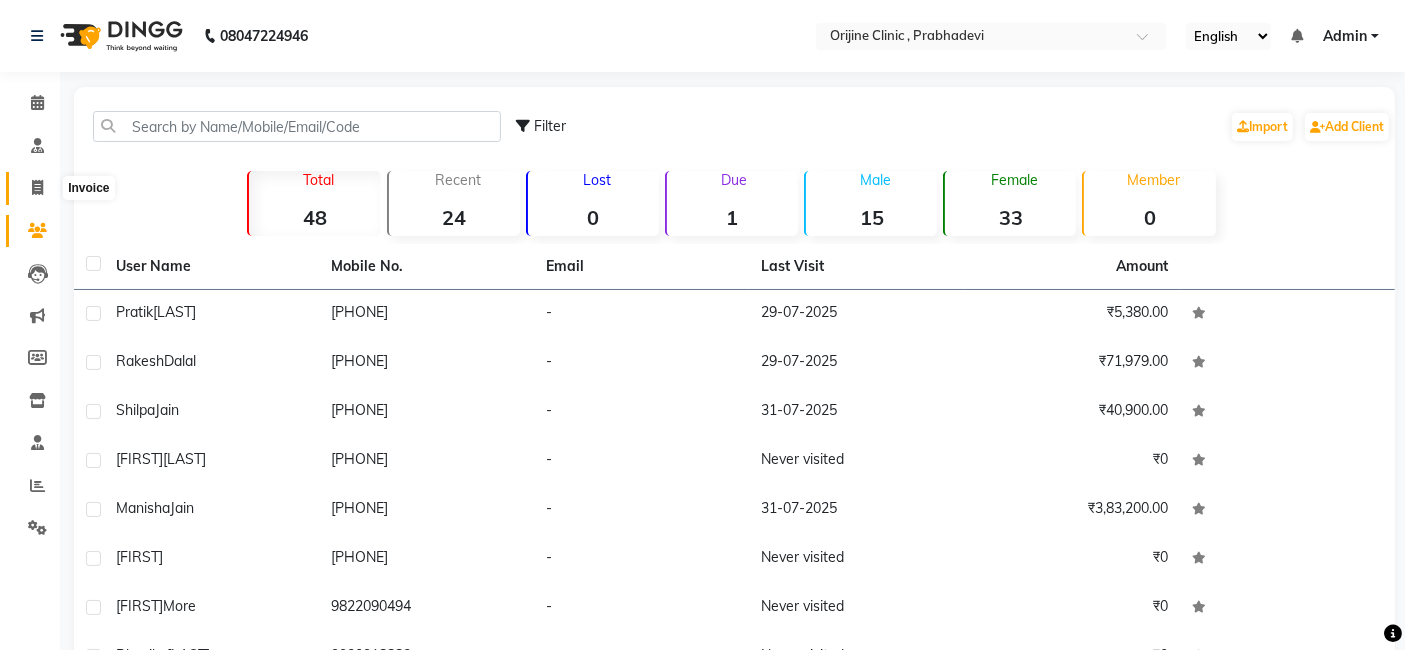 click 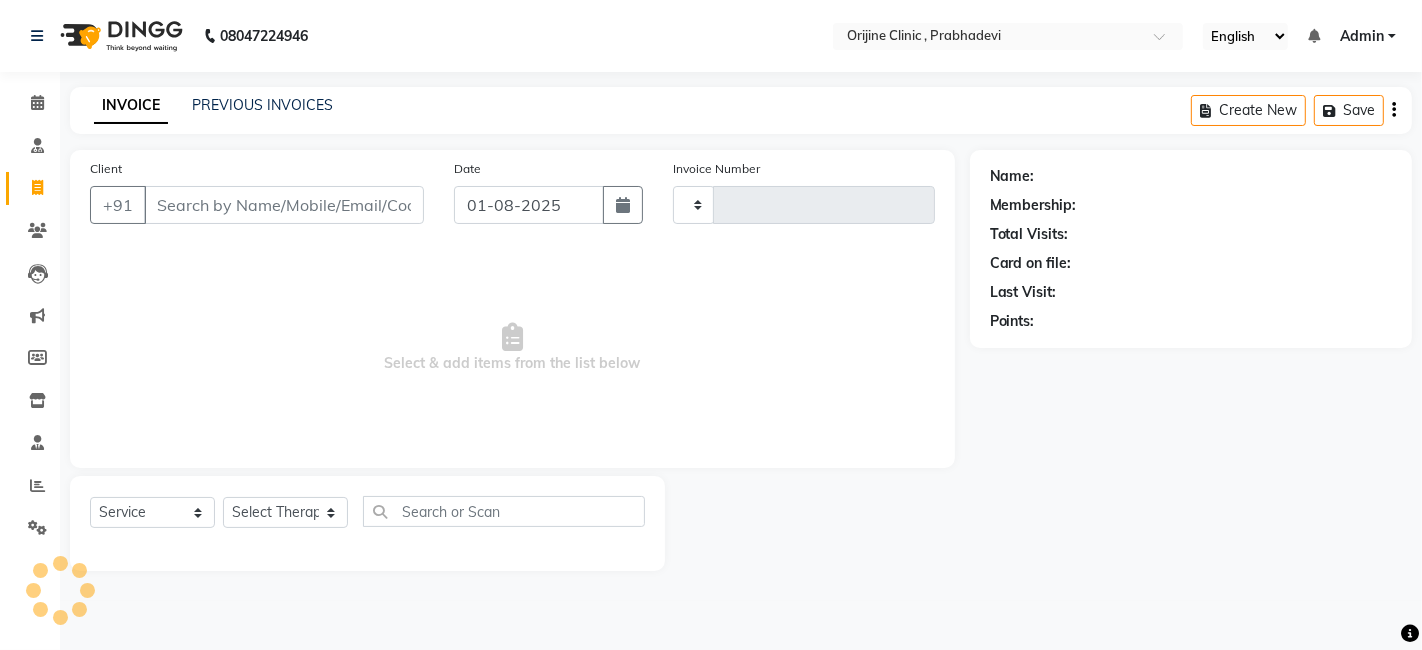 type on "0017" 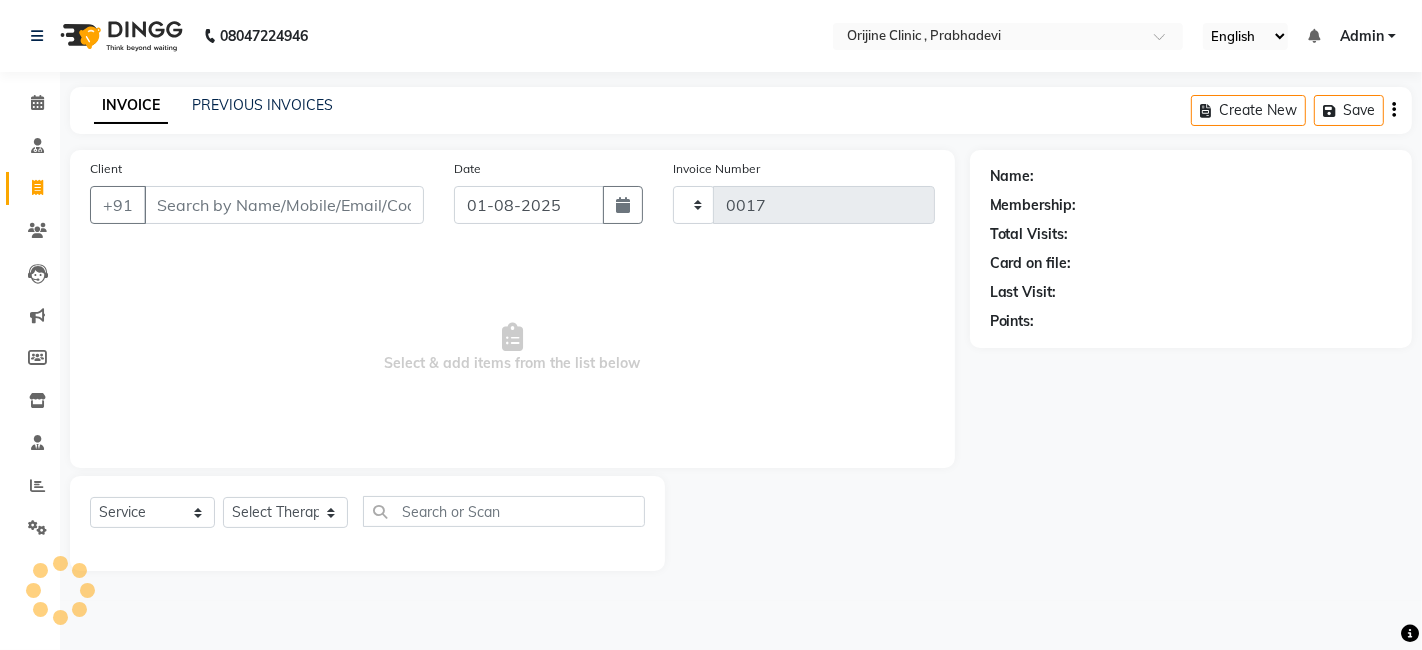 select on "8675" 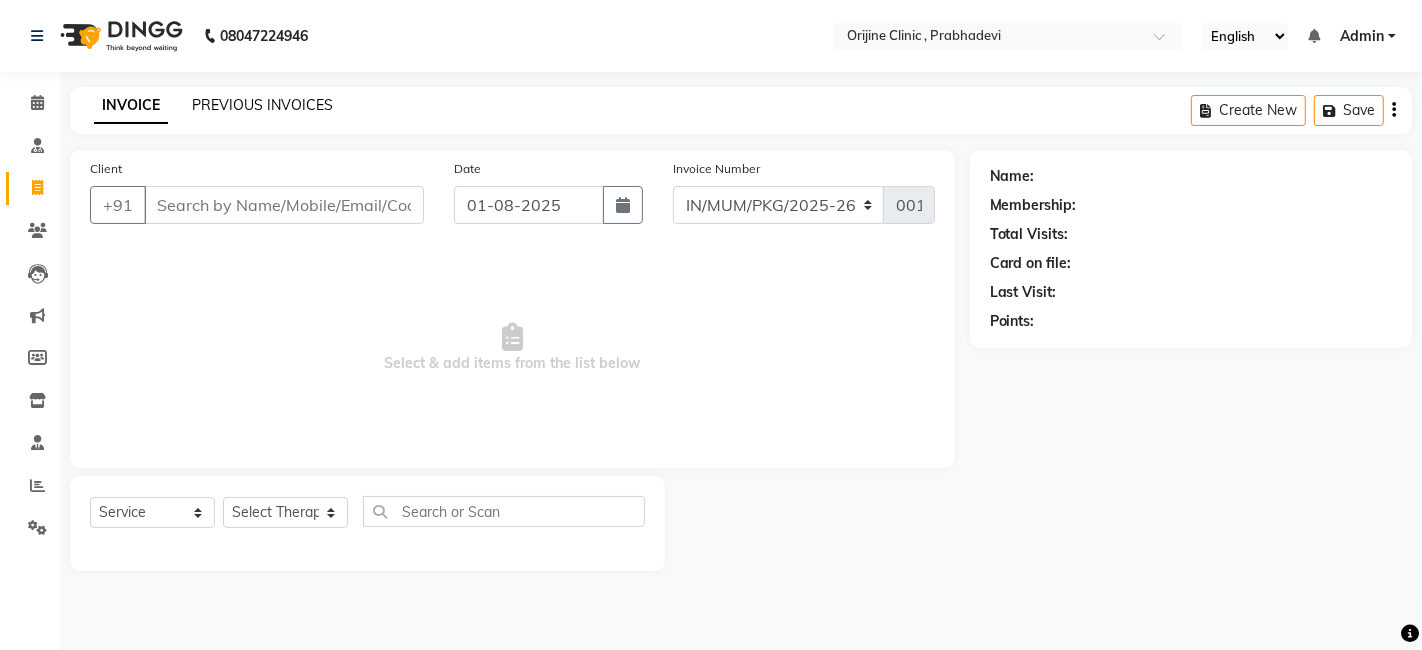 click on "PREVIOUS INVOICES" 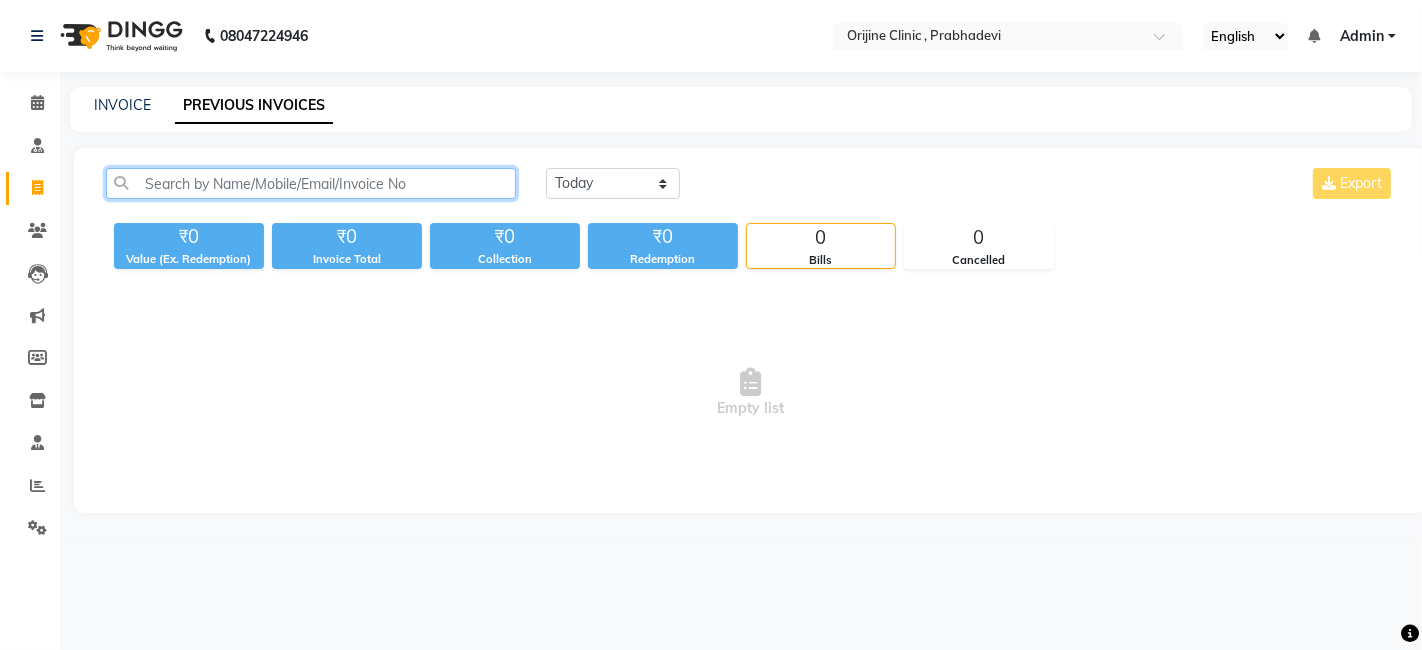 click 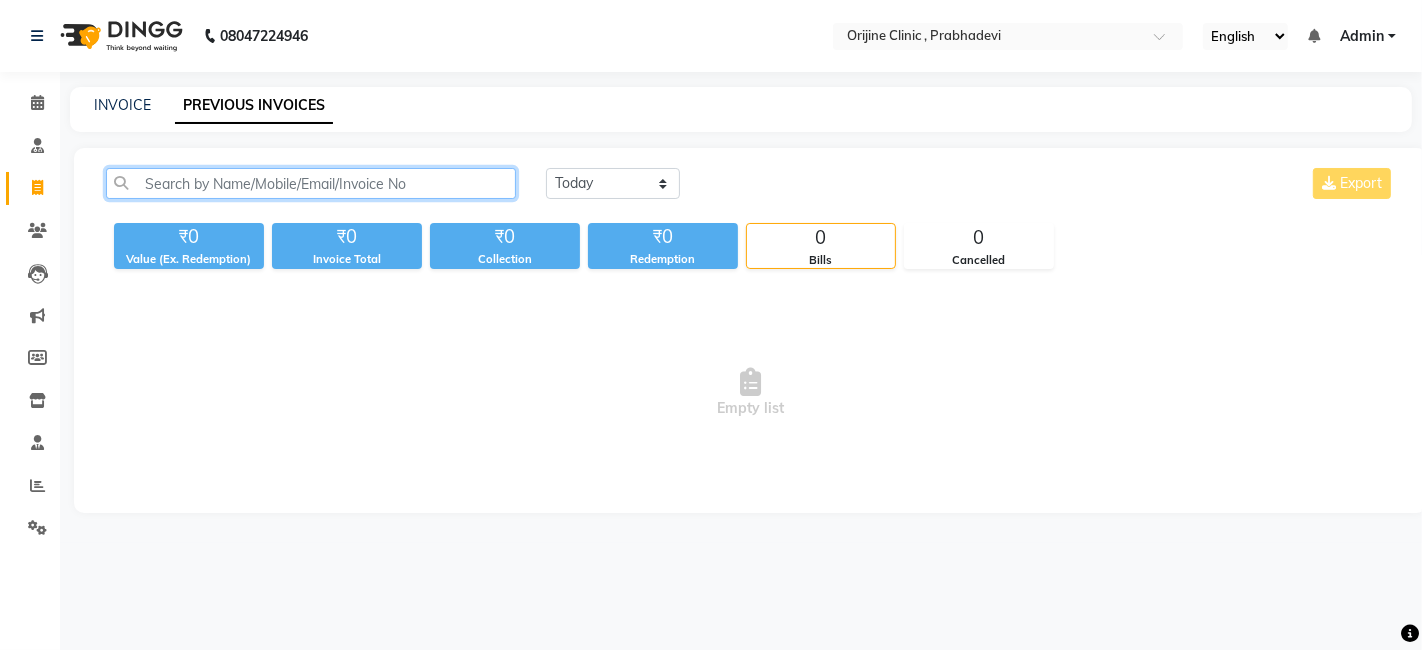 paste on "V/2025-26/0003" 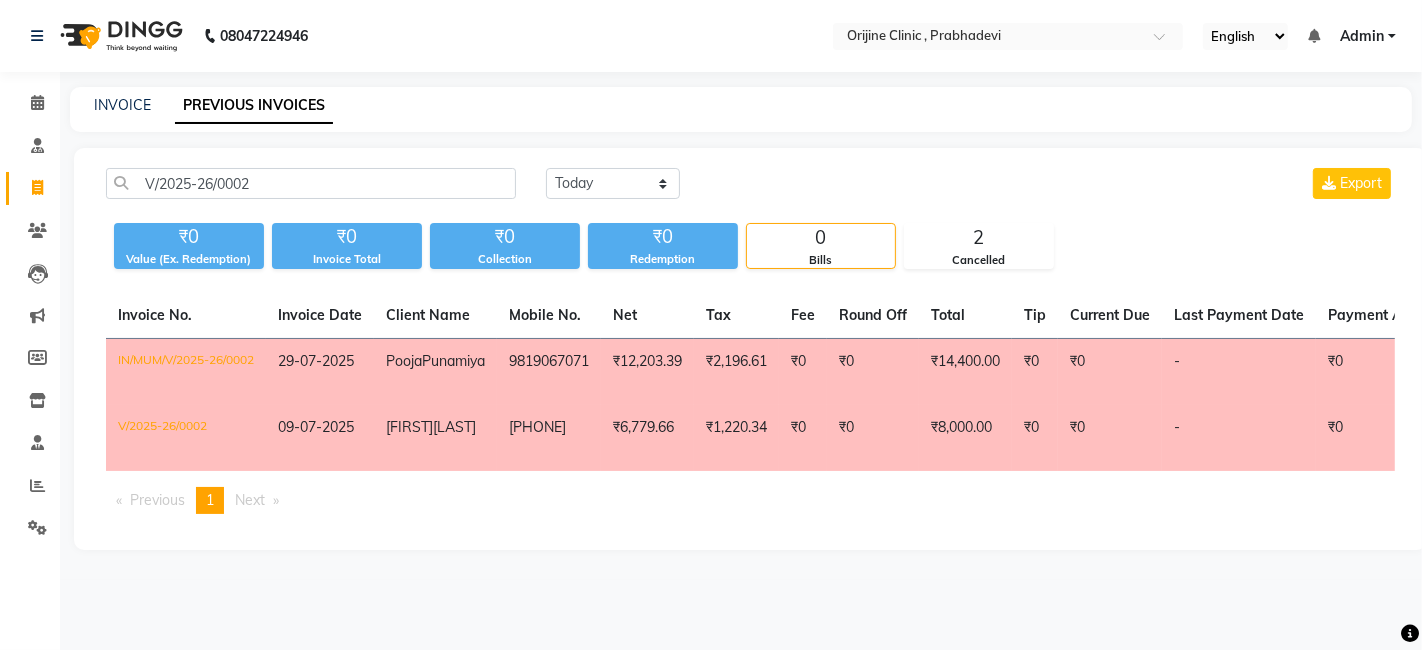 click on "Pooja  Punamiya" 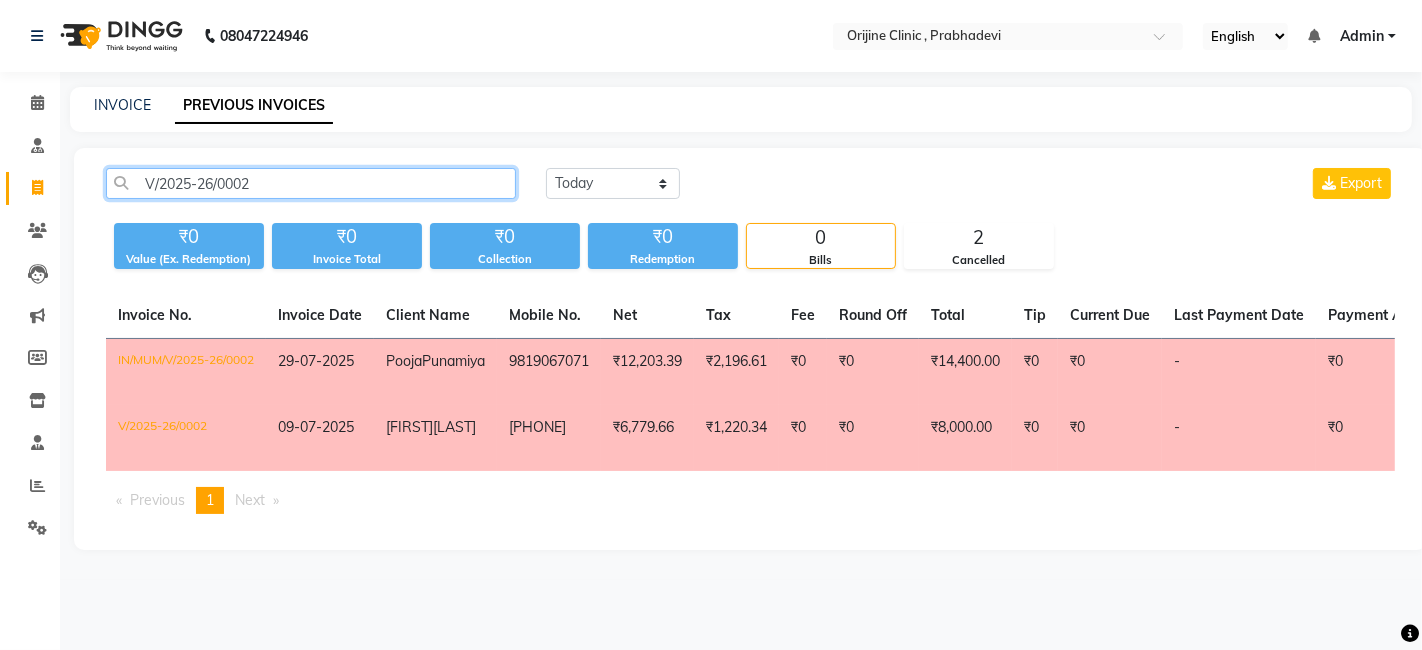 click on "V/2025-26/0002" 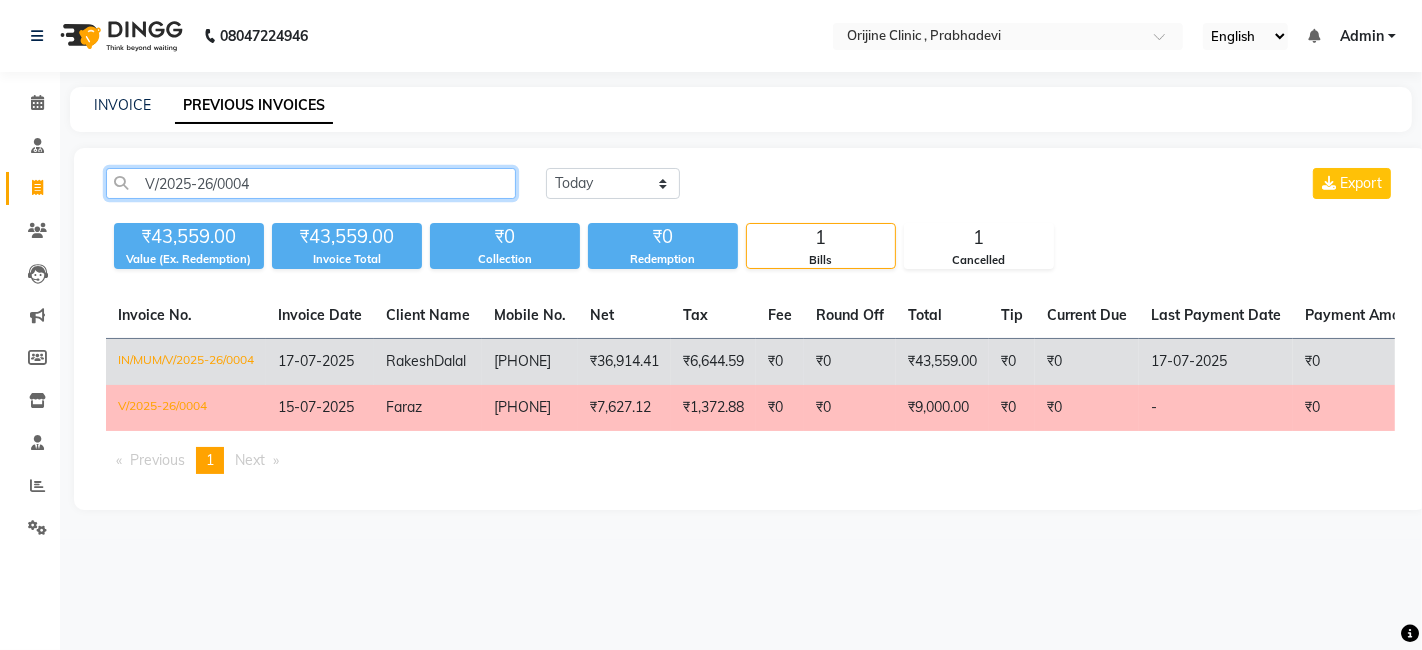 type on "V/2025-26/0004" 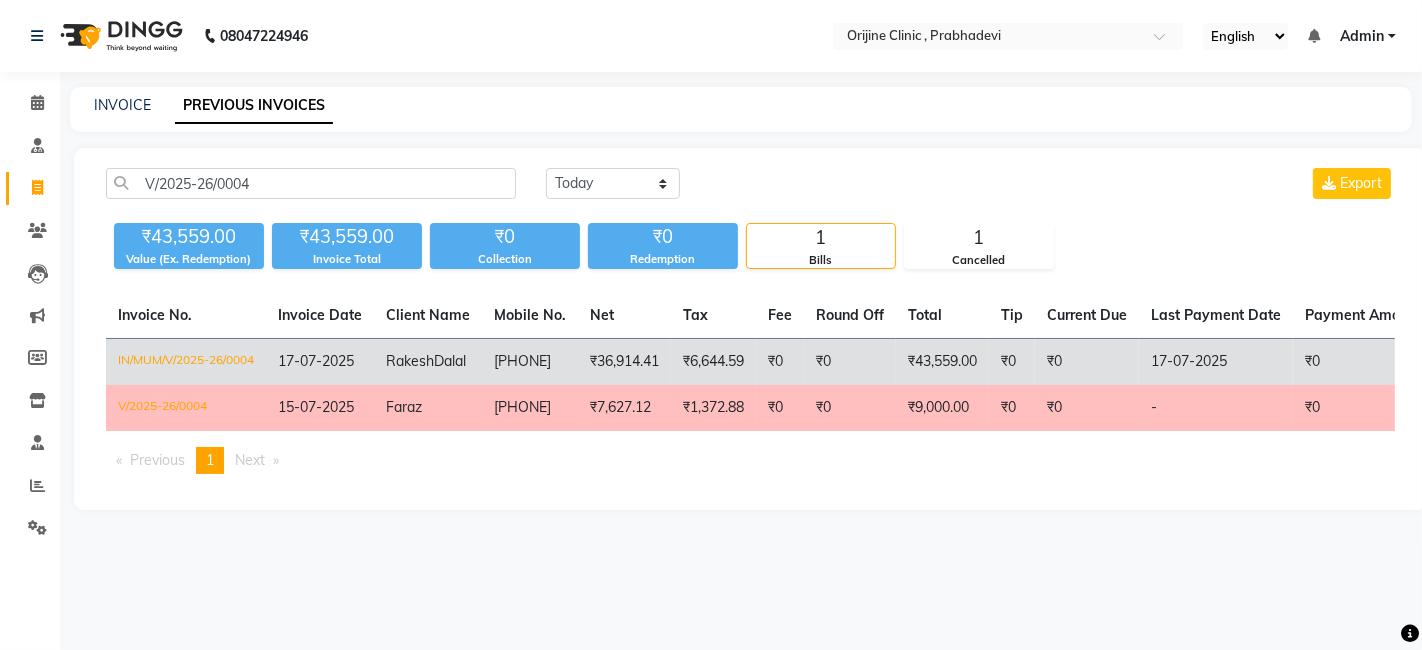 click on "Rakesh  Dalal" 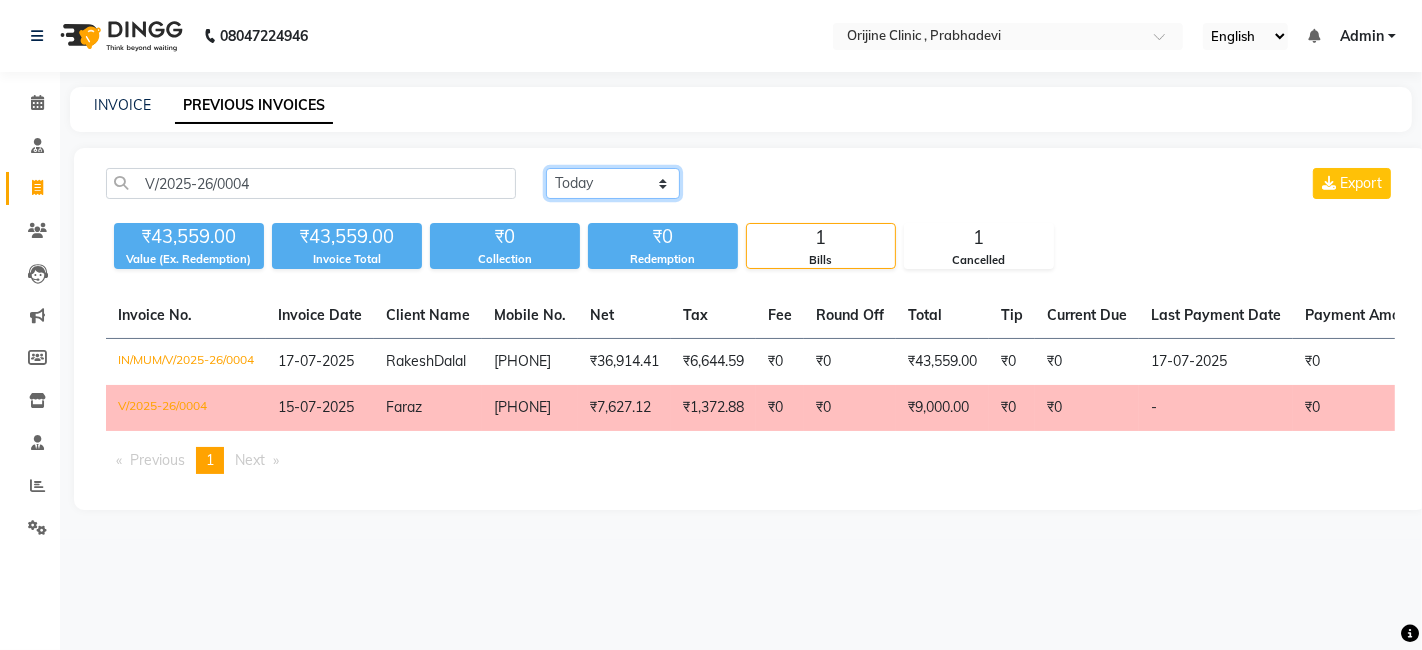 click on "Today Yesterday Custom Range" 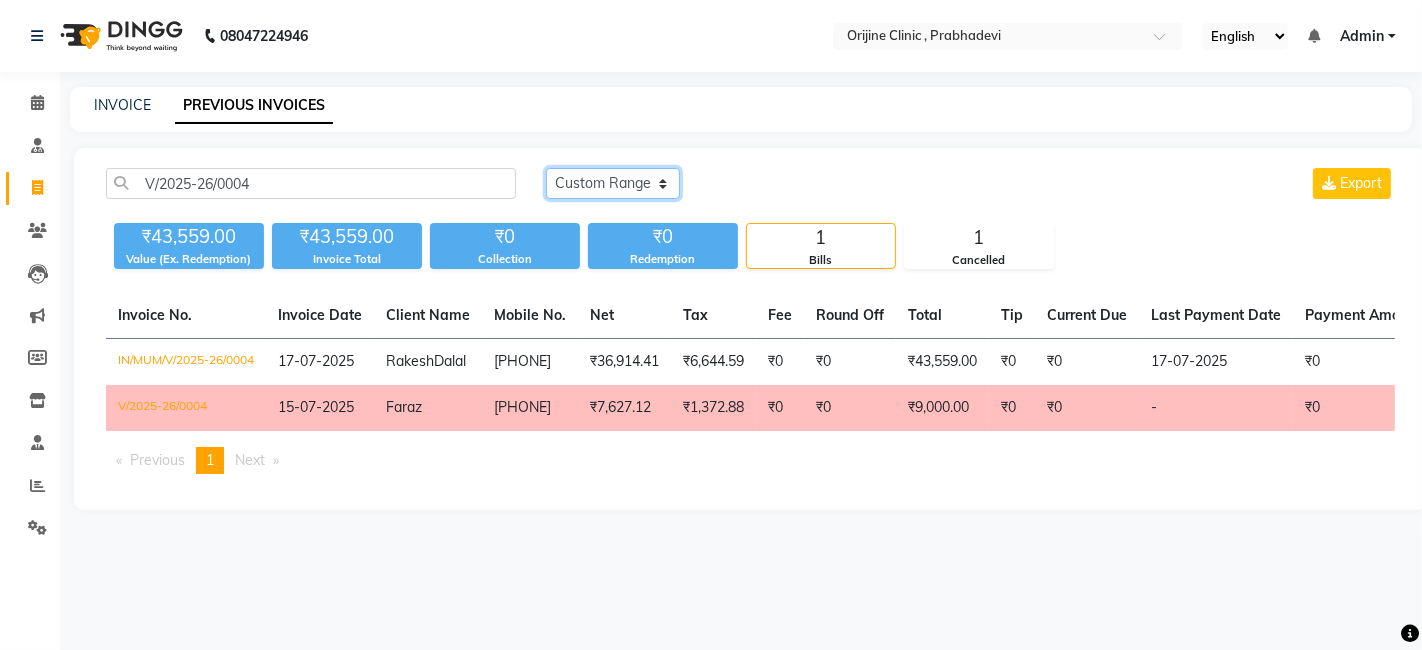 click on "Today Yesterday Custom Range" 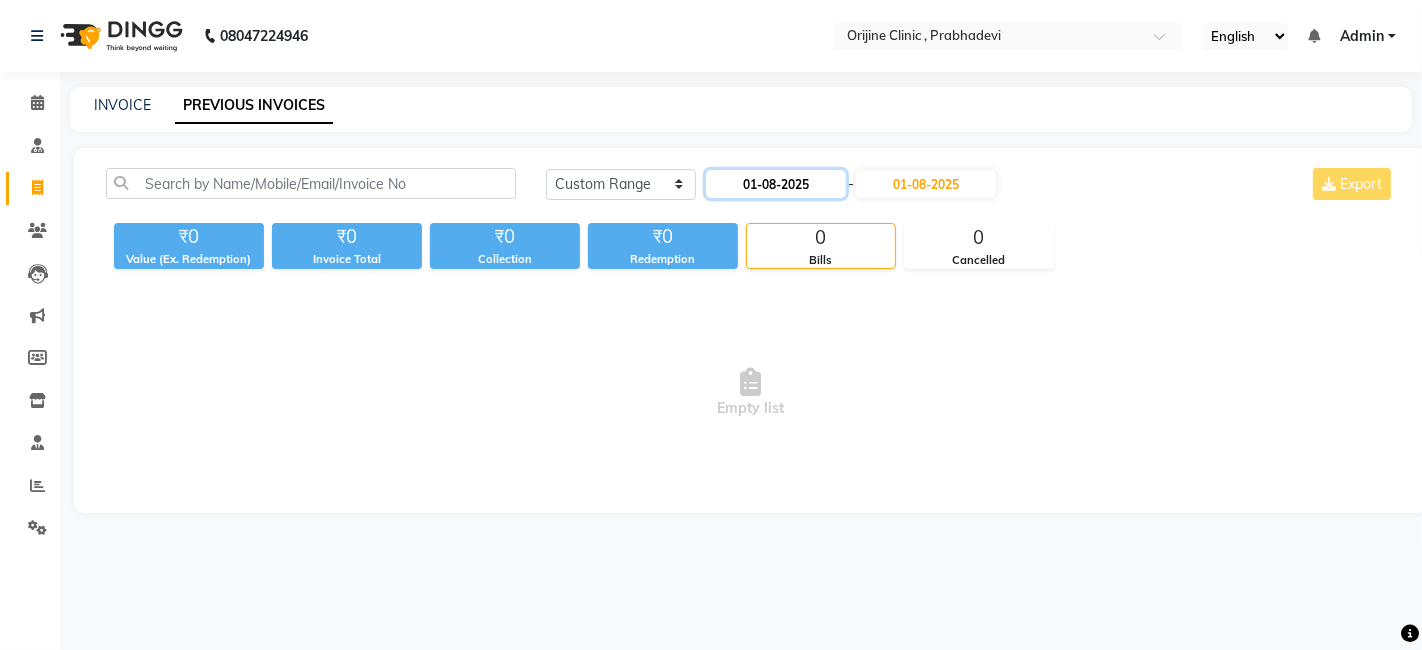 click on "01-08-2025" 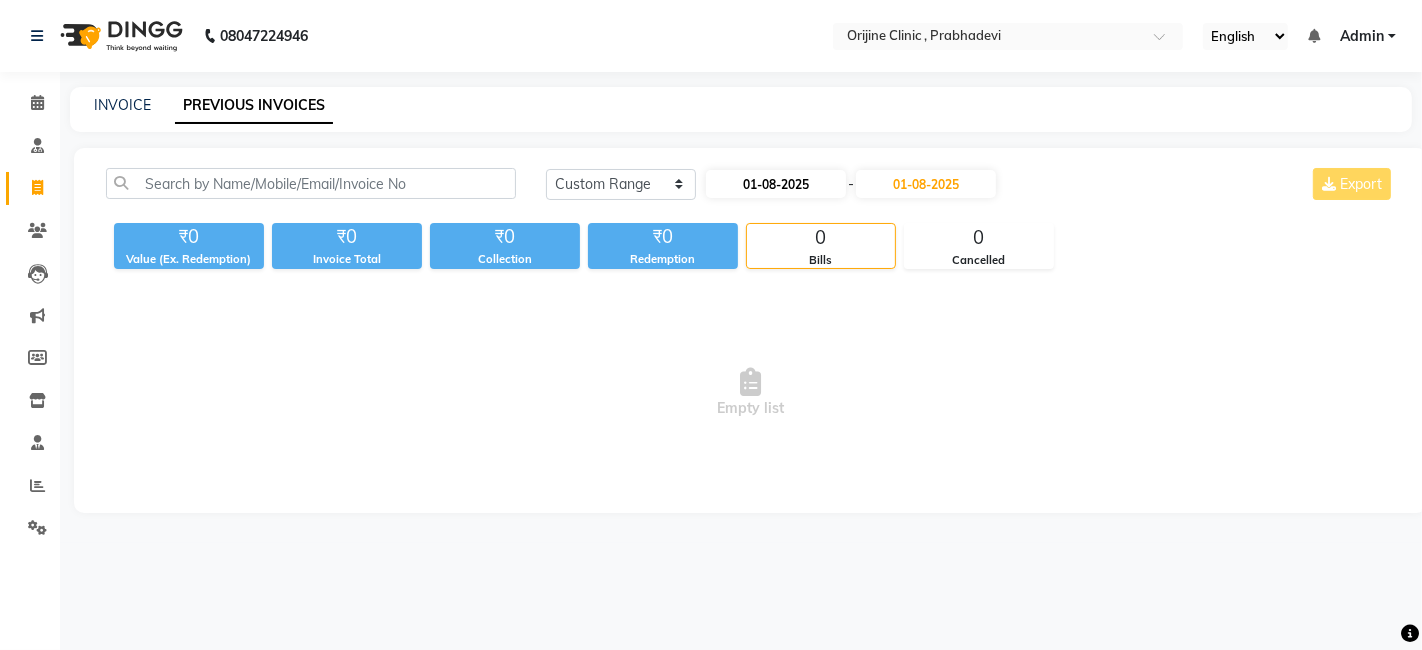 select on "8" 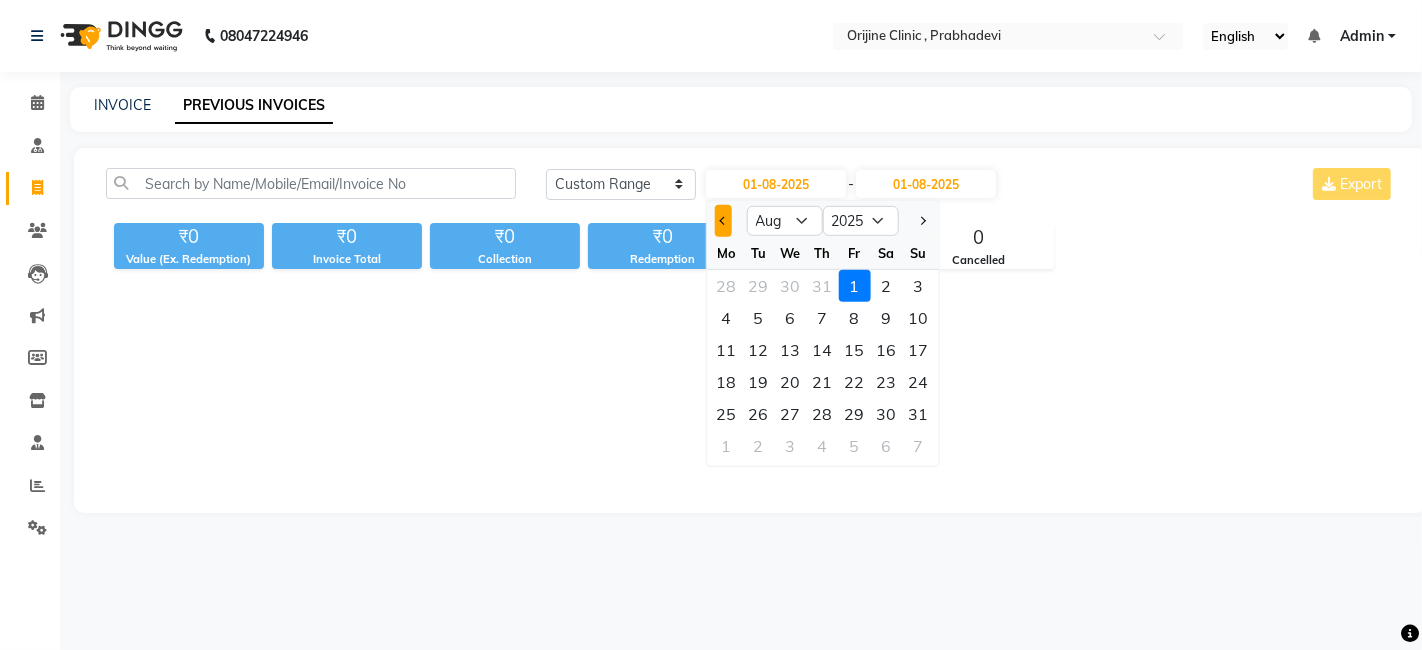 click 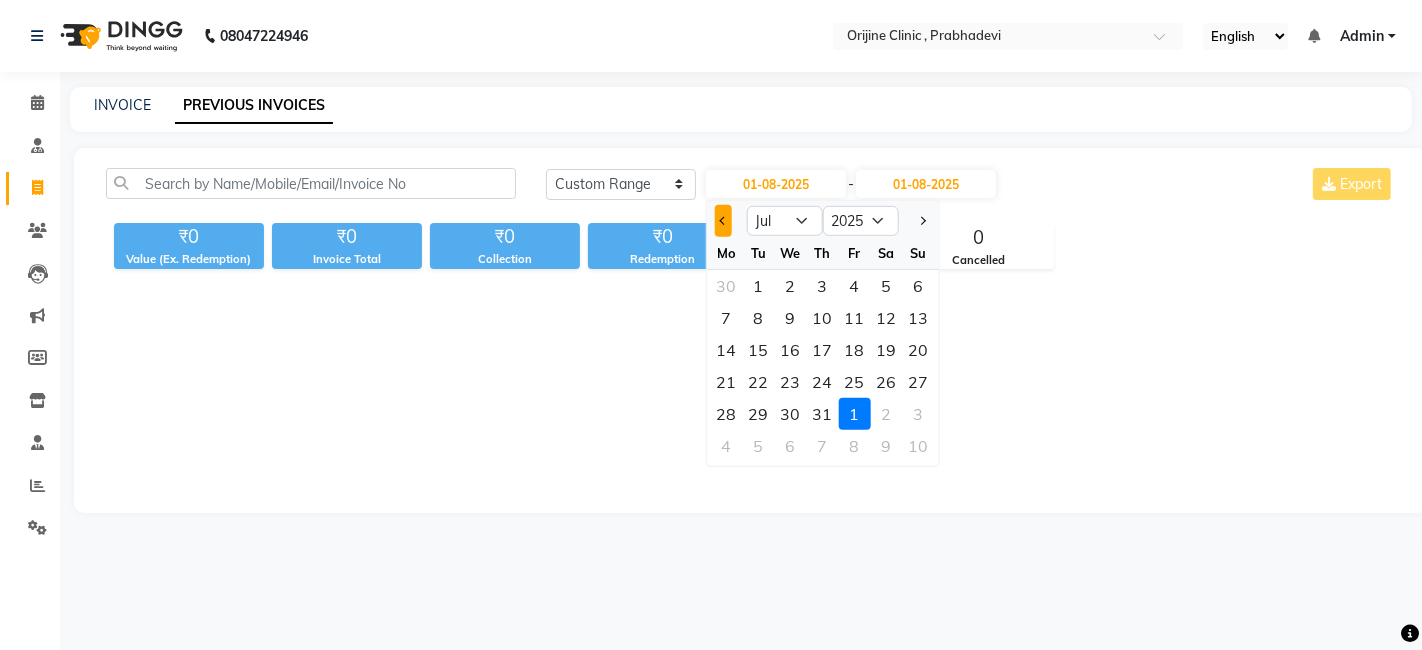 click 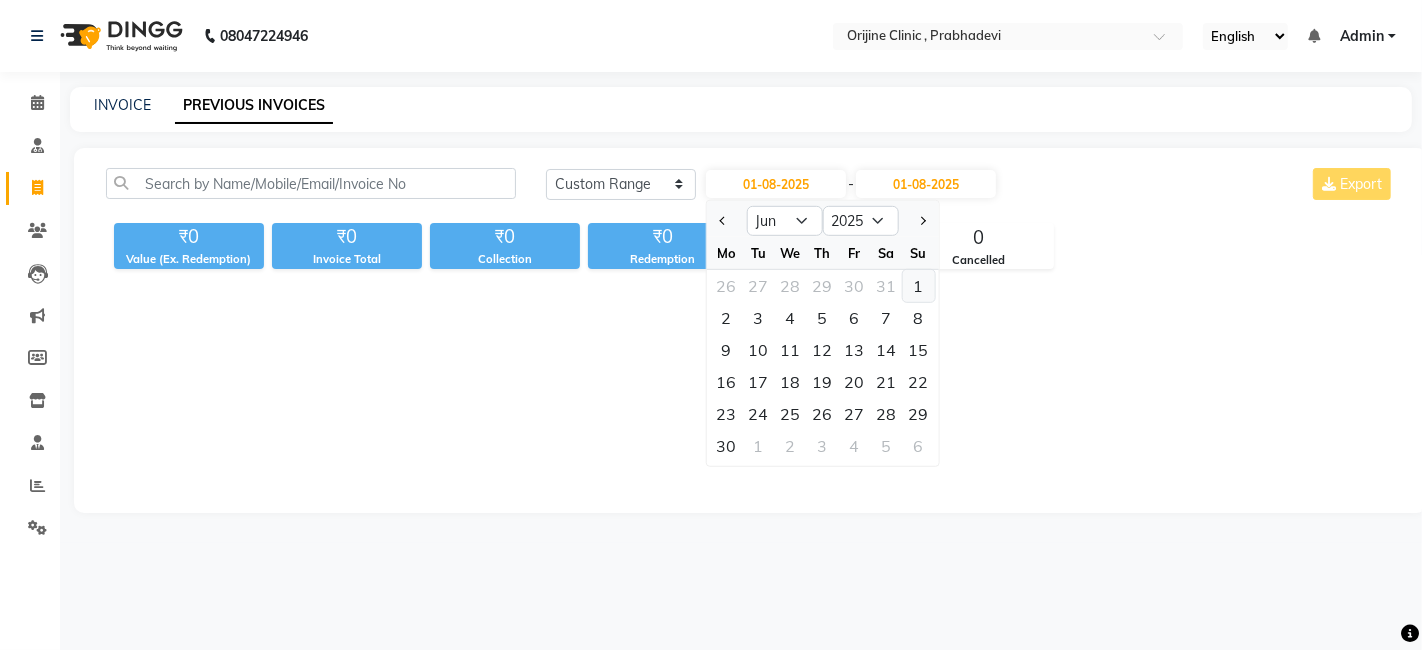 click on "1" 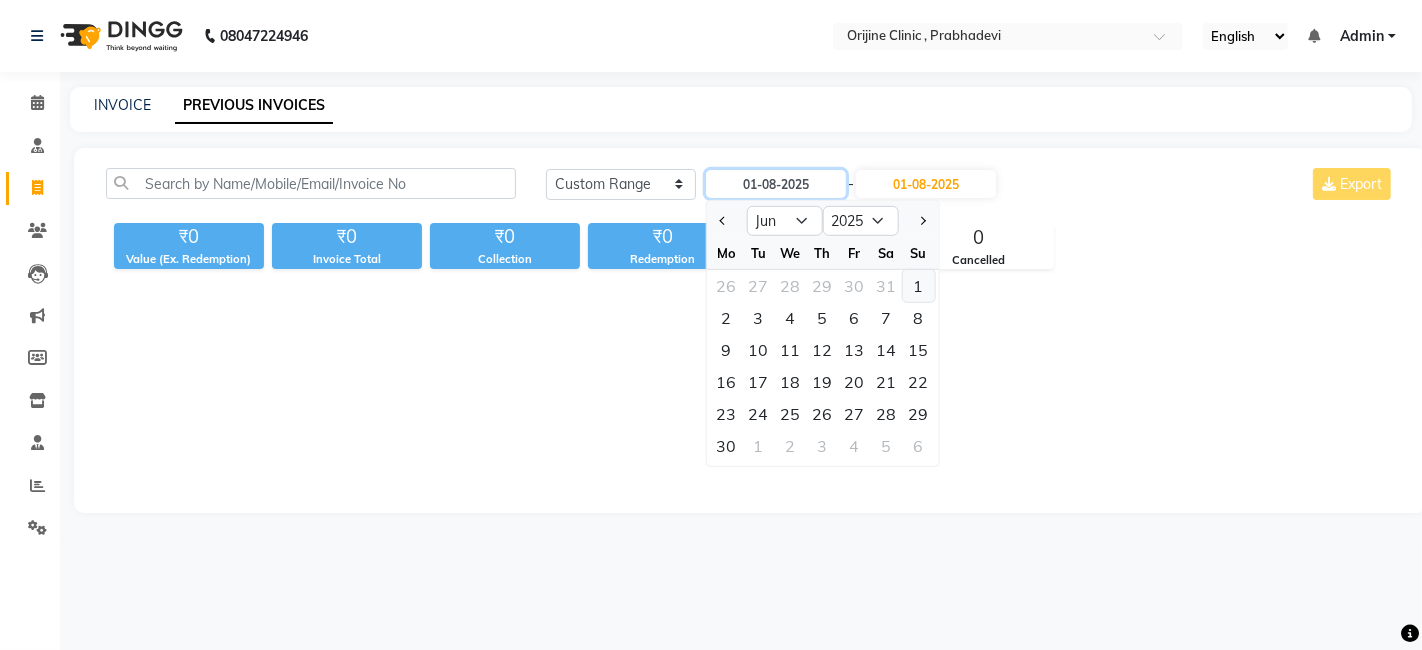 type on "01-06-2025" 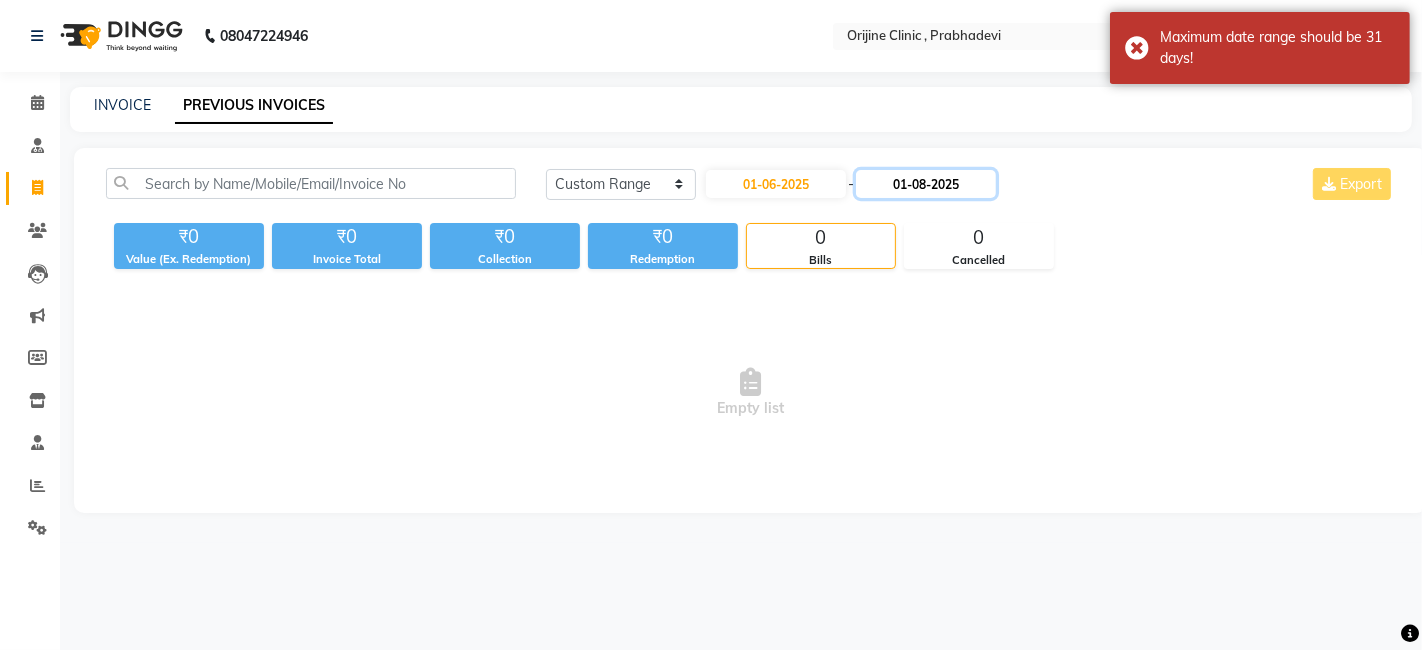 click on "01-08-2025" 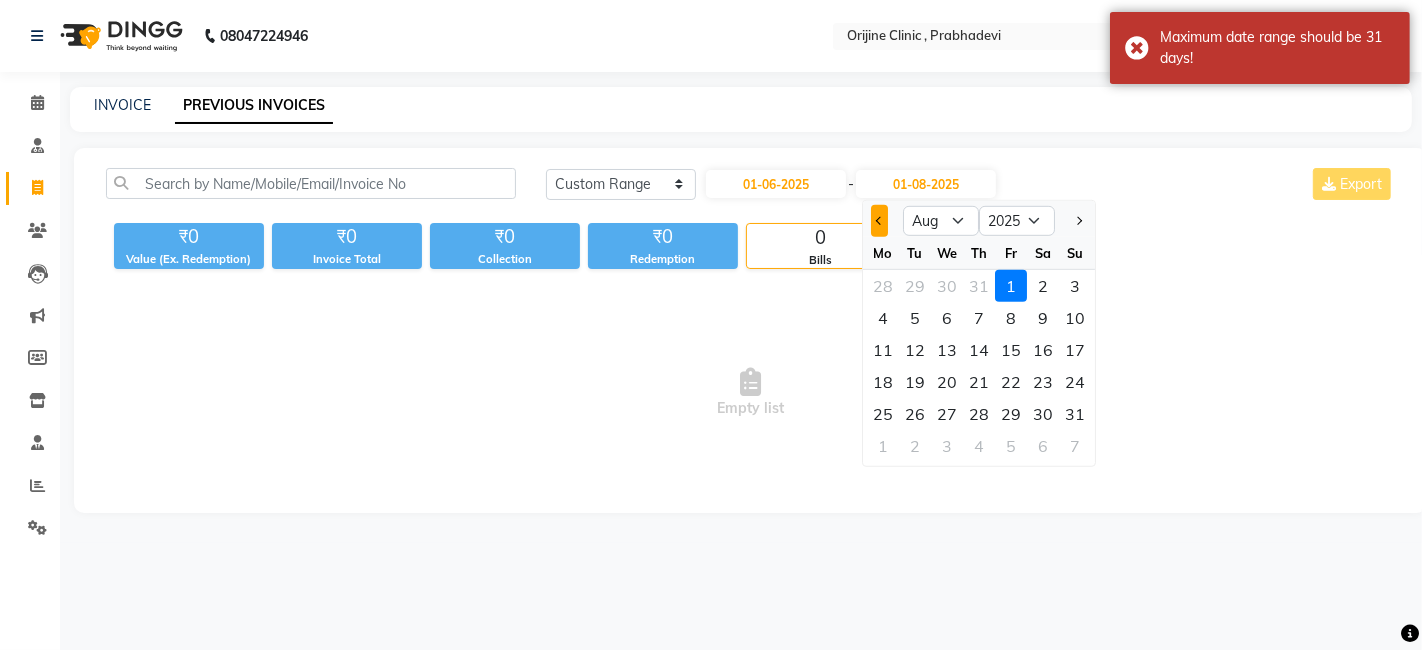 click 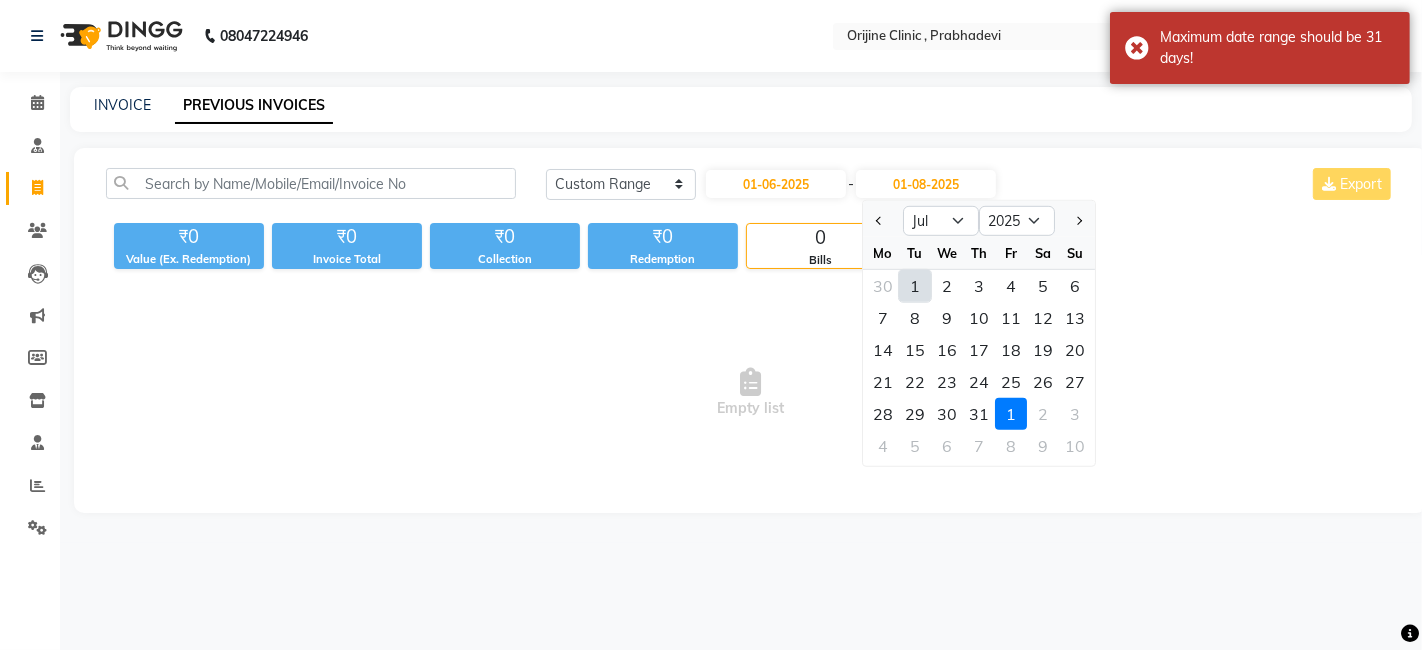 click on "31" 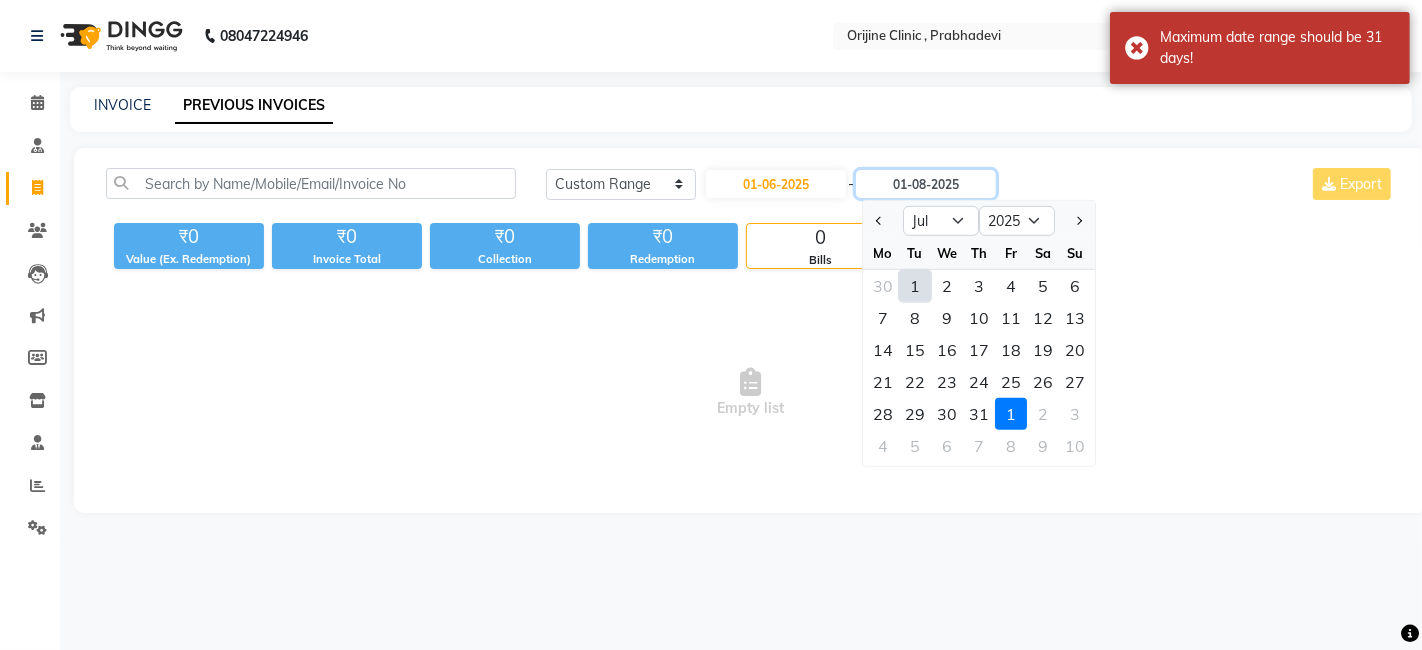 type on "31-07-2025" 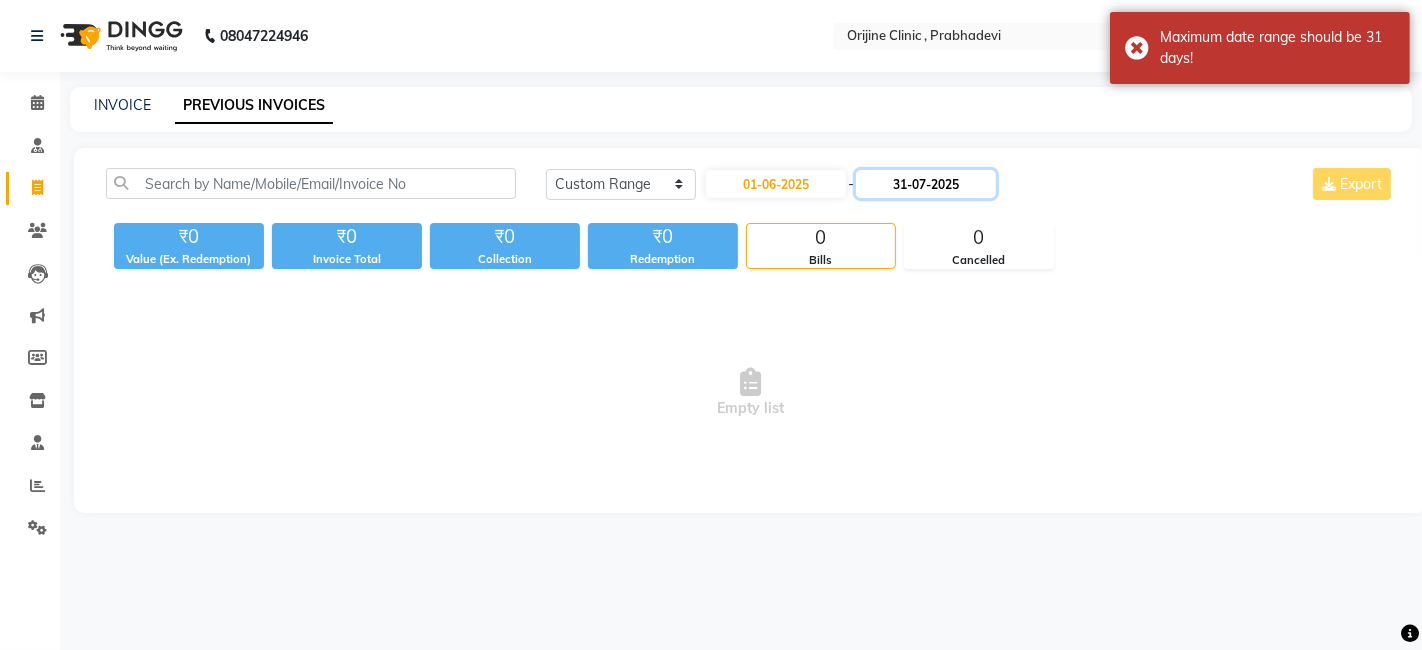 click on "31-07-2025" 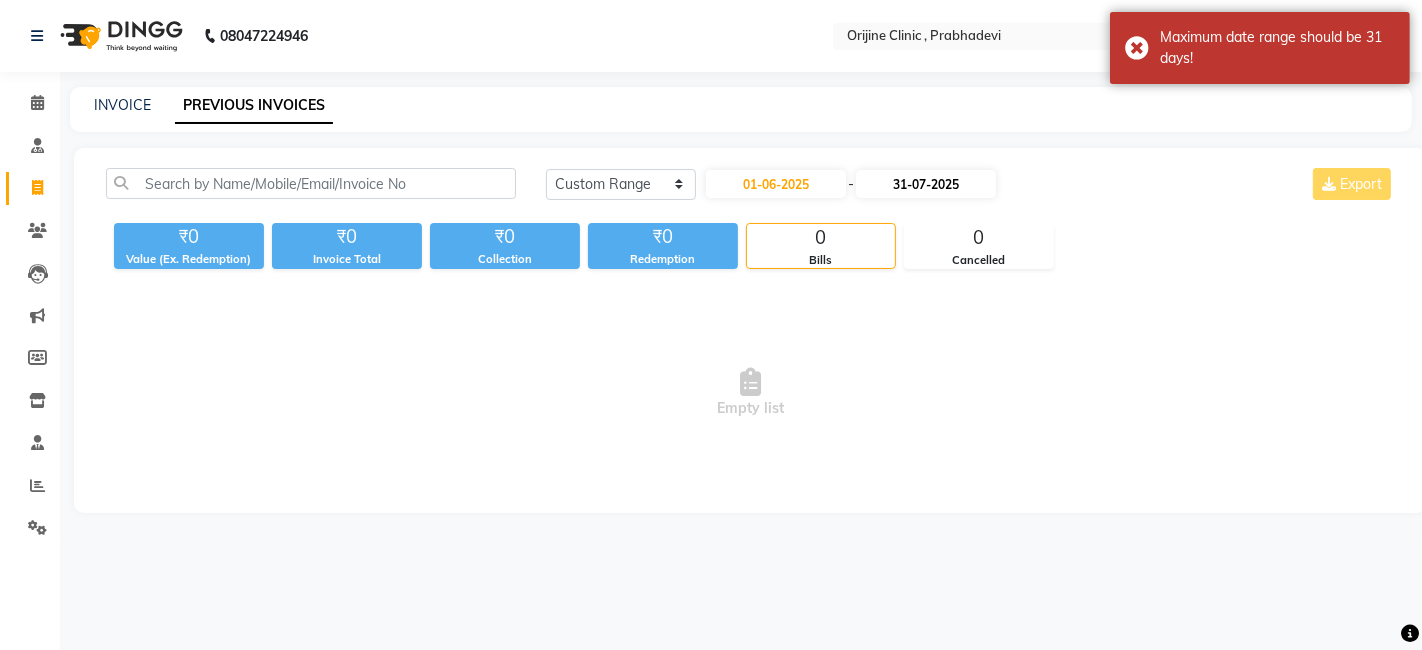 select on "7" 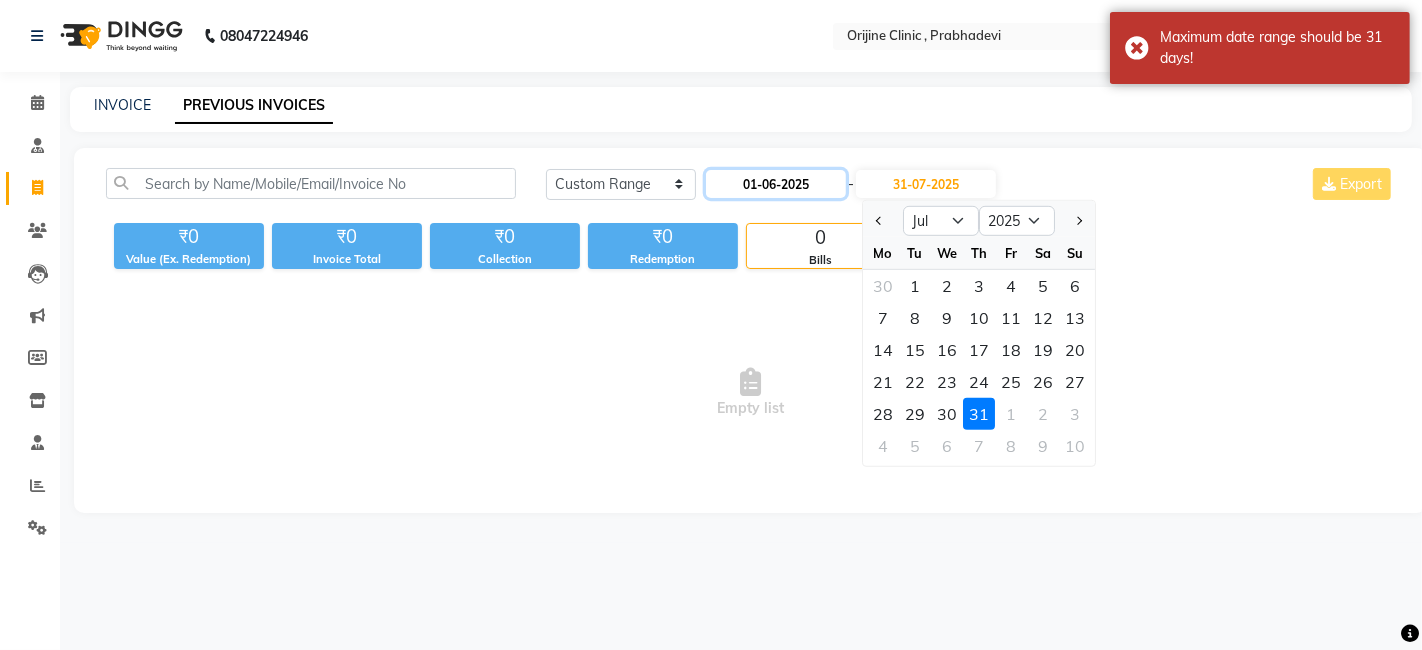 click on "01-06-2025" 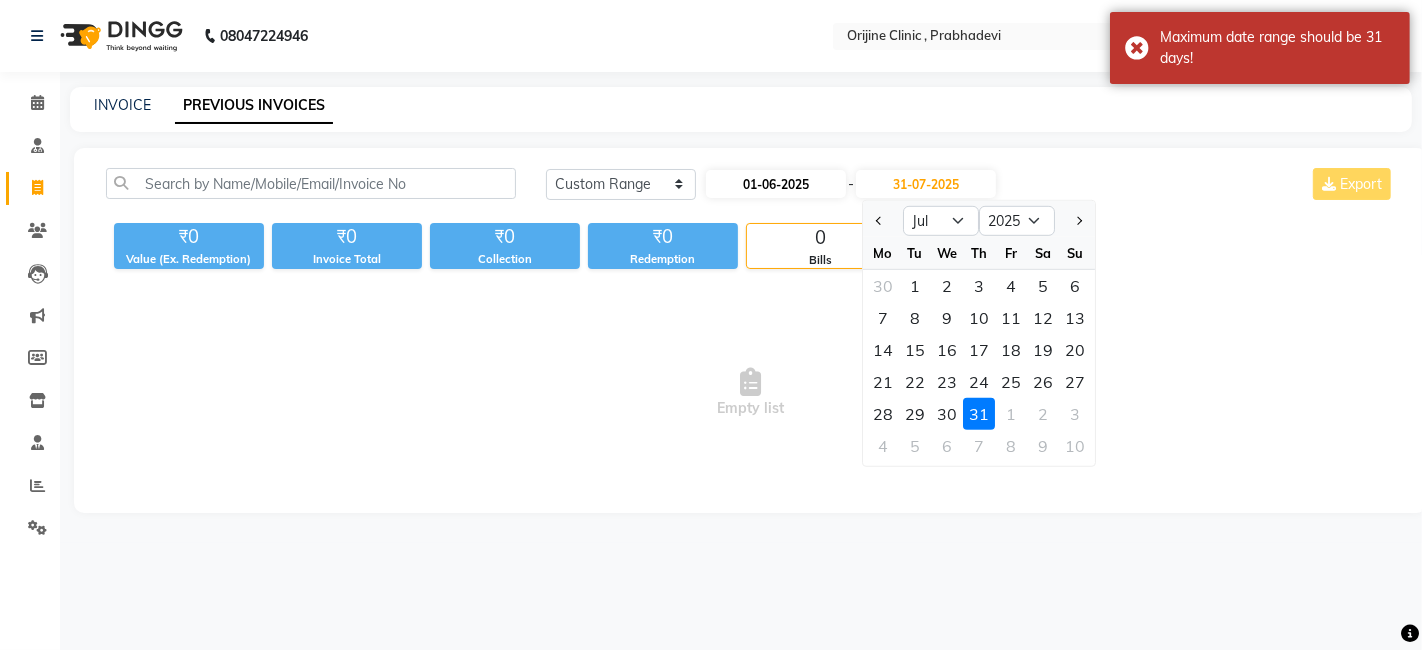 select on "6" 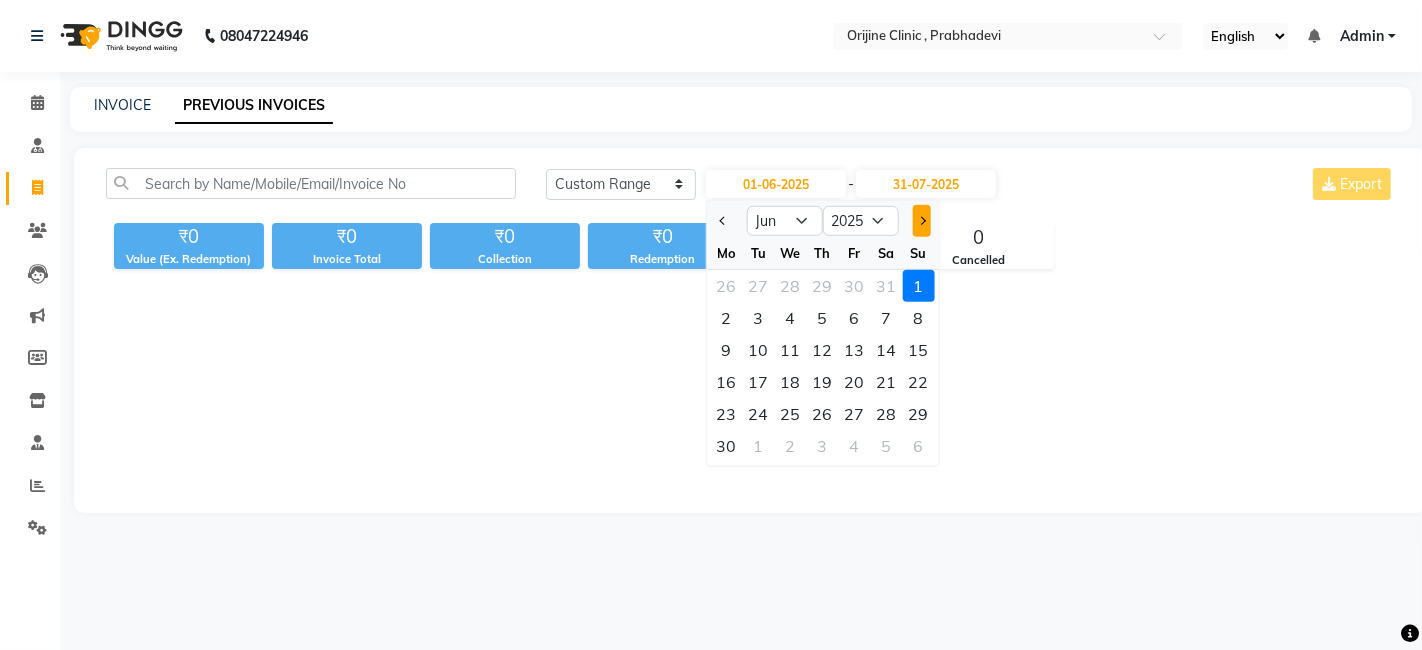 click 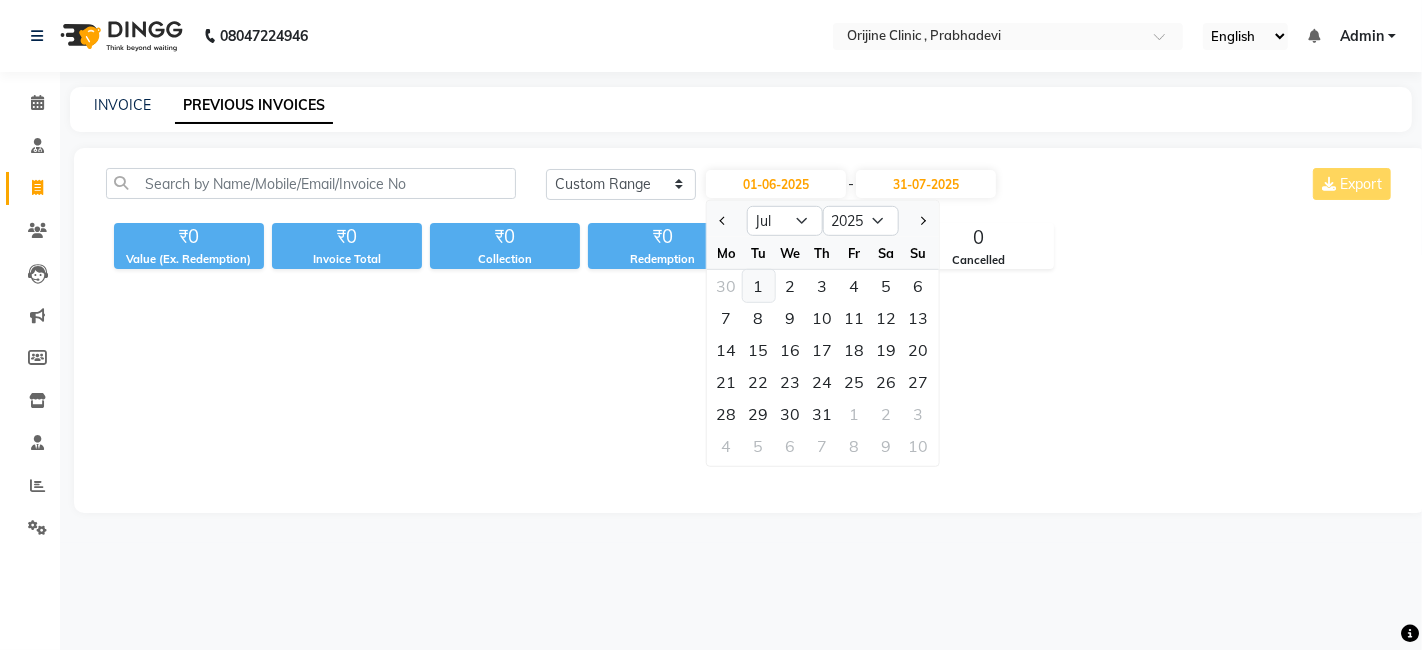 click on "1" 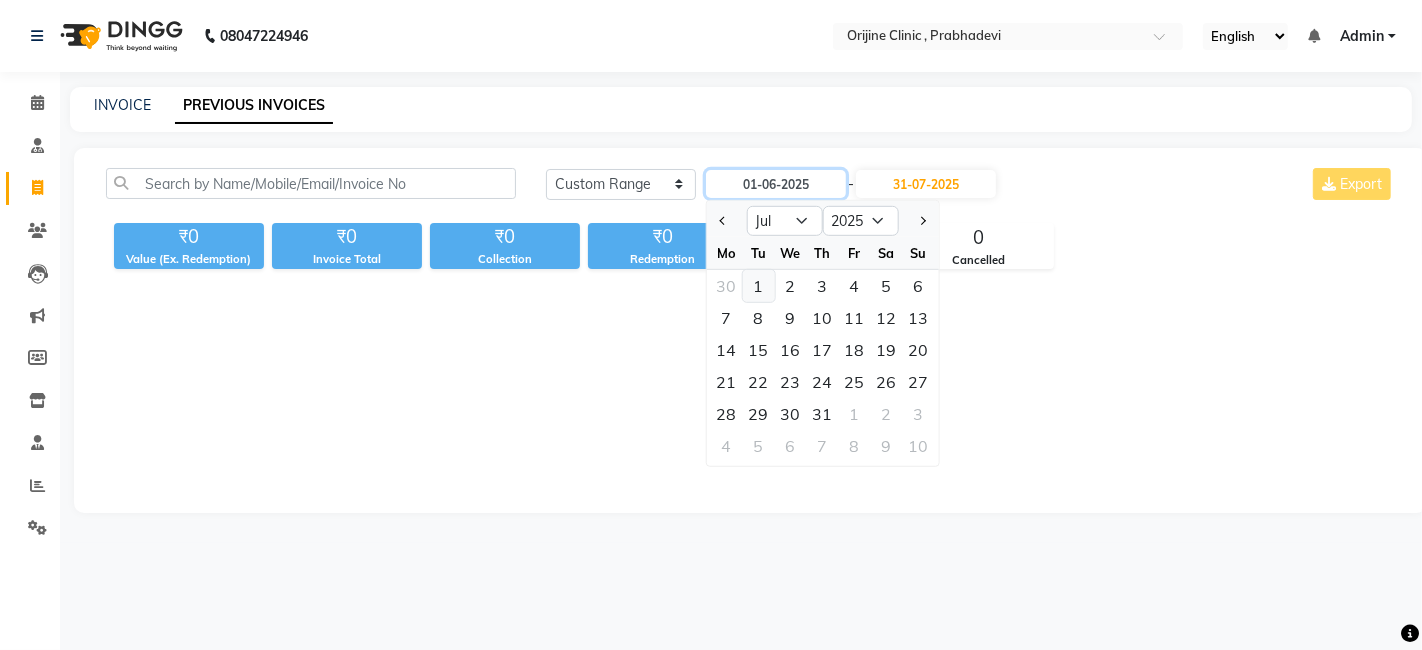 type on "01-07-2025" 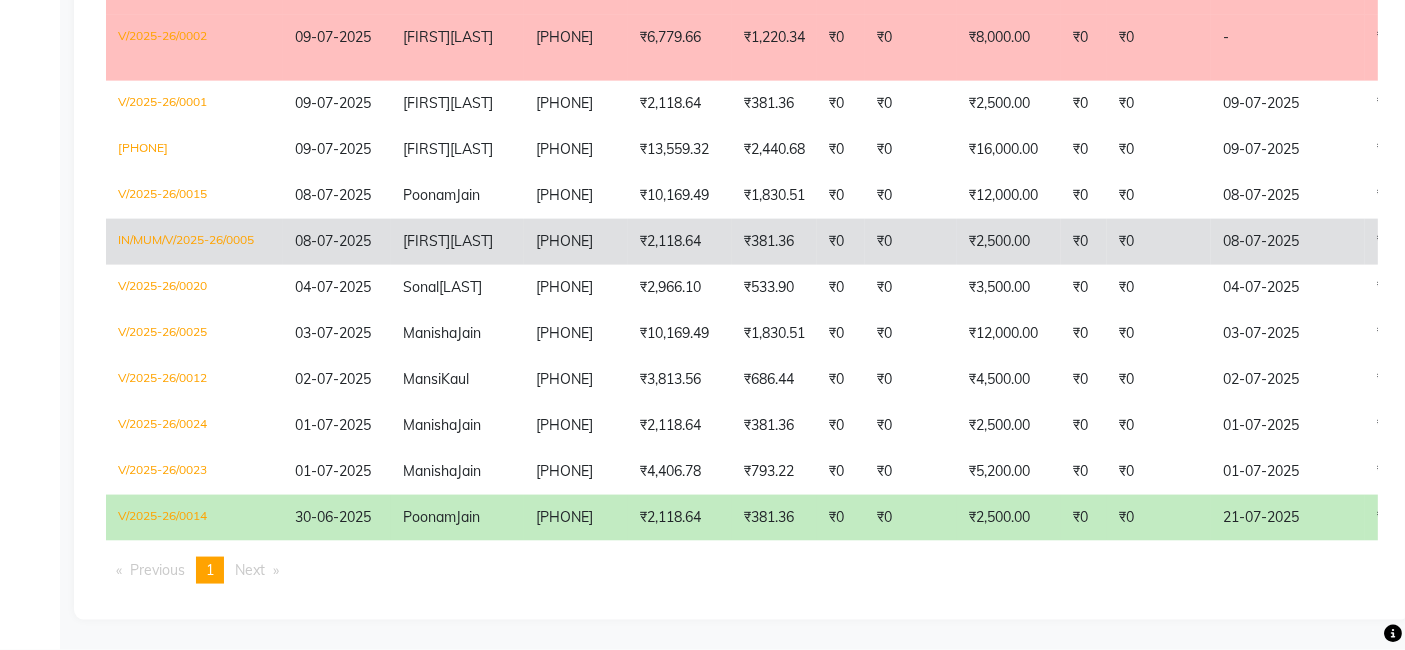 scroll, scrollTop: 3514, scrollLeft: 0, axis: vertical 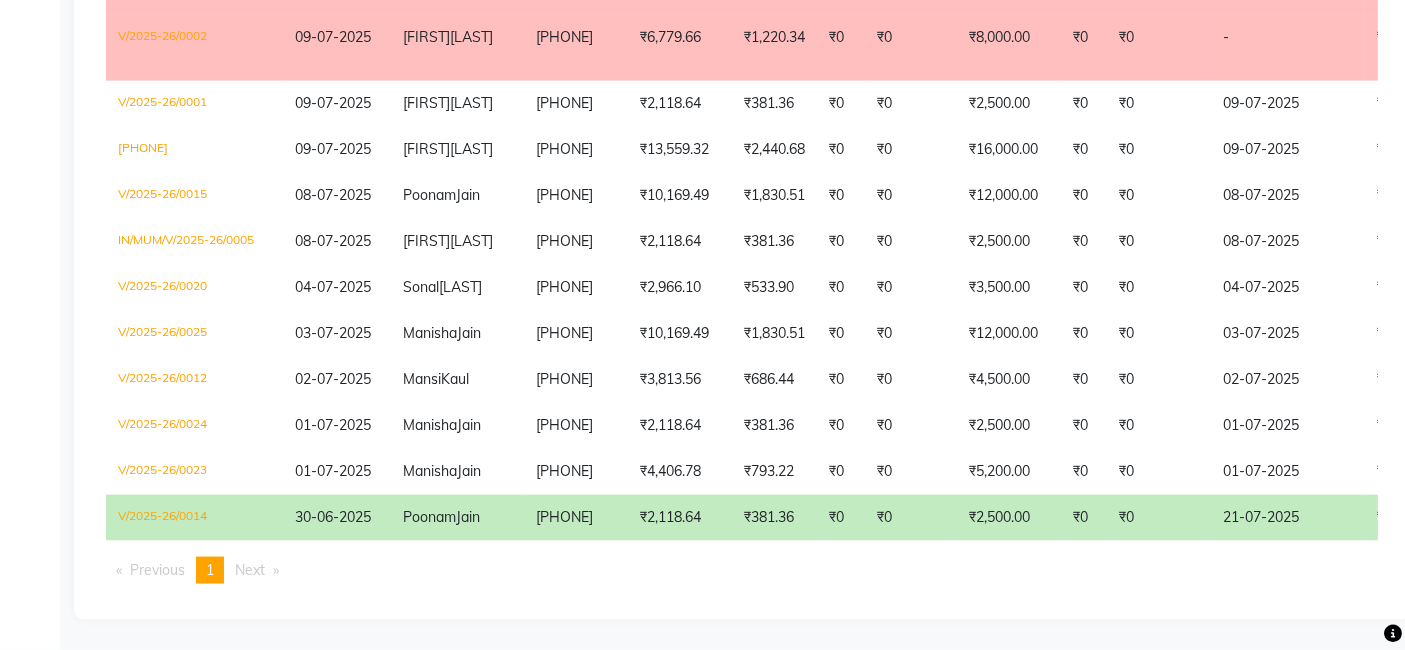 click on "Next  page" at bounding box center (250, 570) 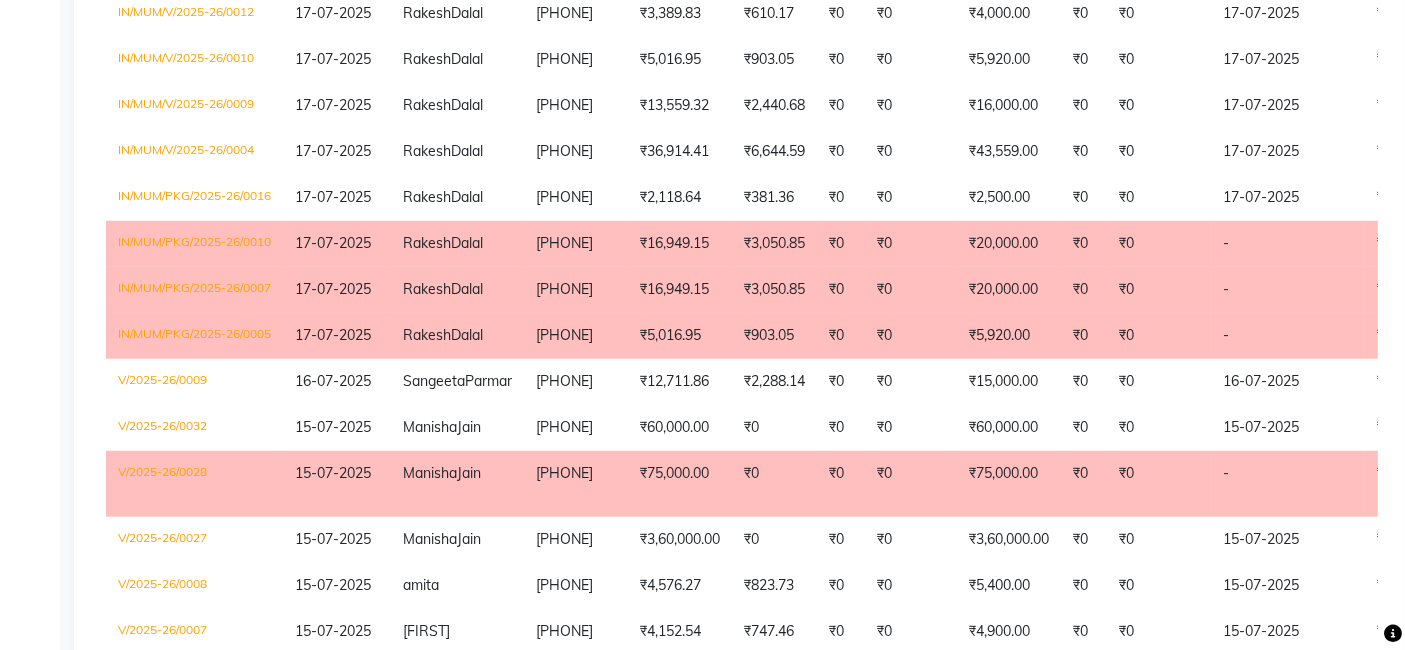 scroll, scrollTop: 1814, scrollLeft: 0, axis: vertical 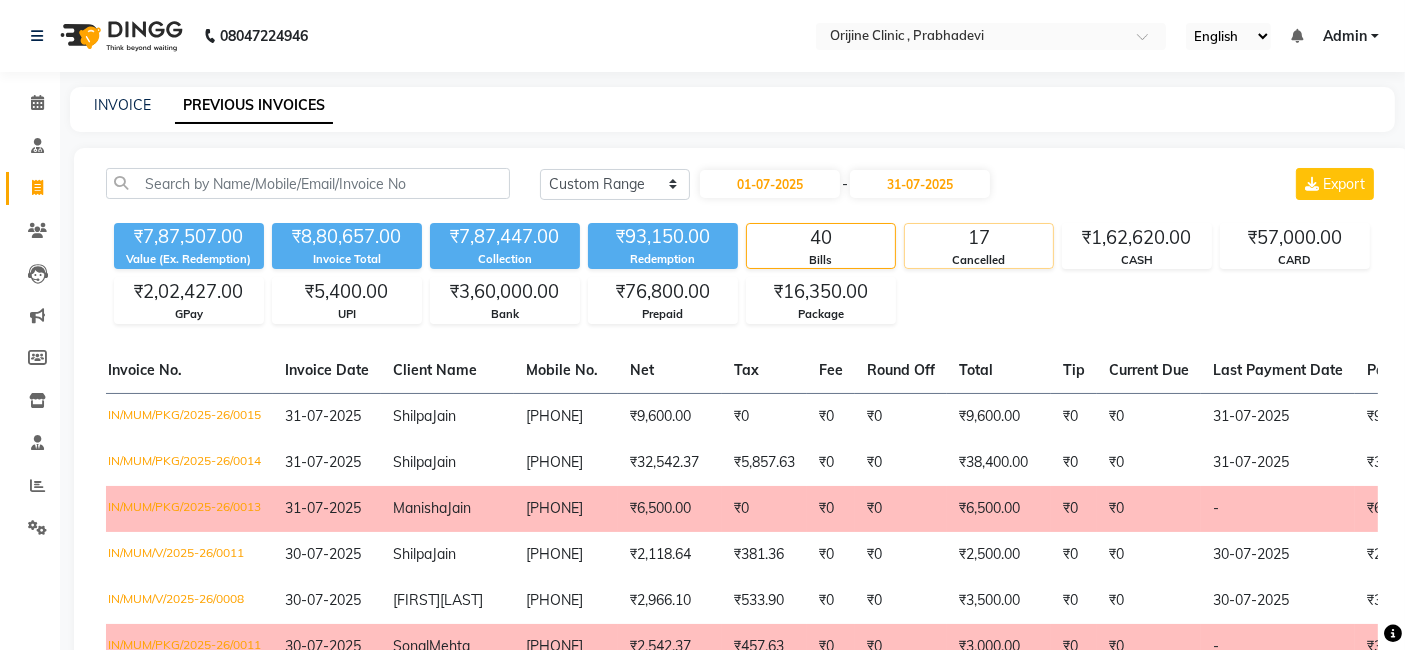 click on "Cancelled" 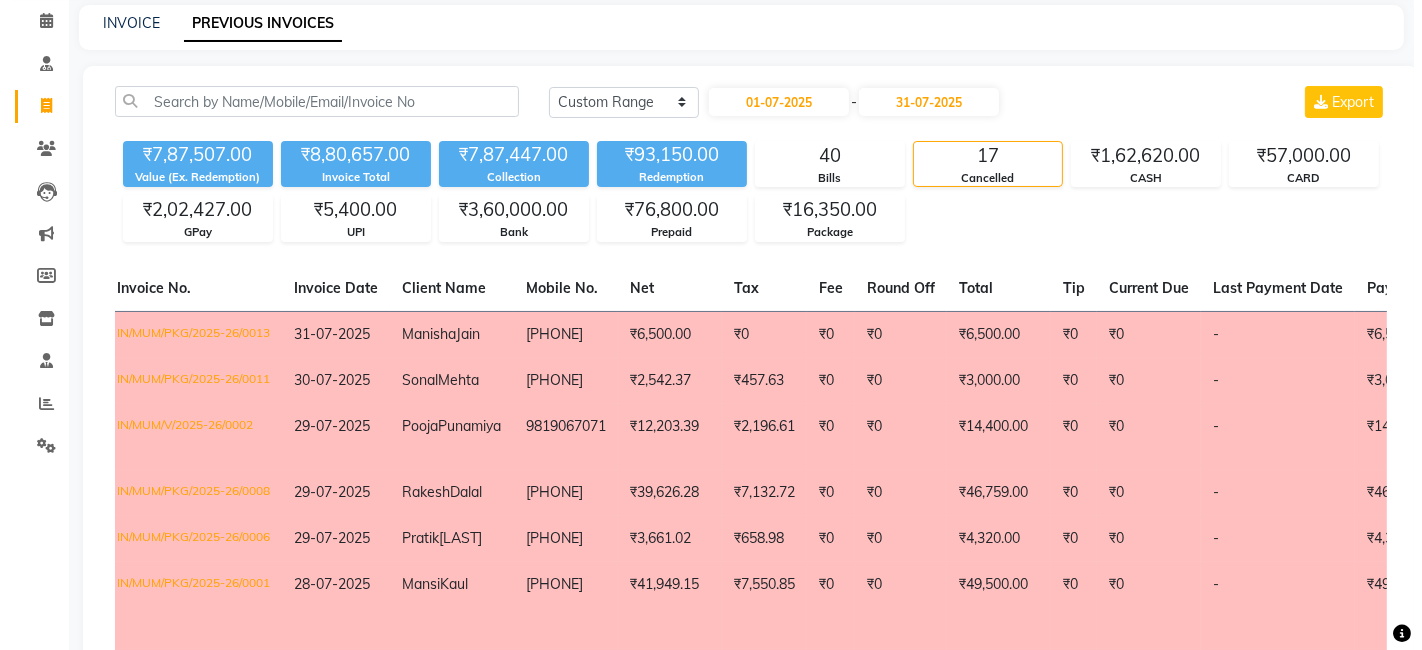 scroll, scrollTop: 0, scrollLeft: 0, axis: both 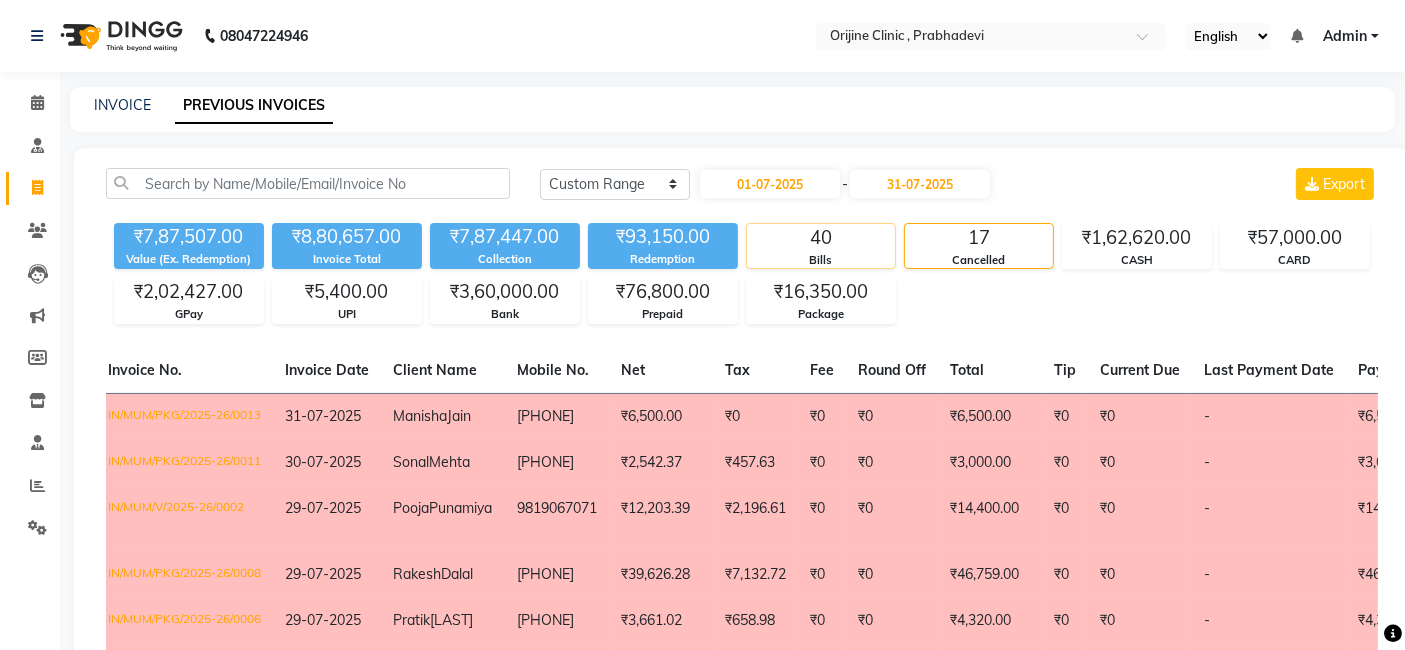 click on "40" 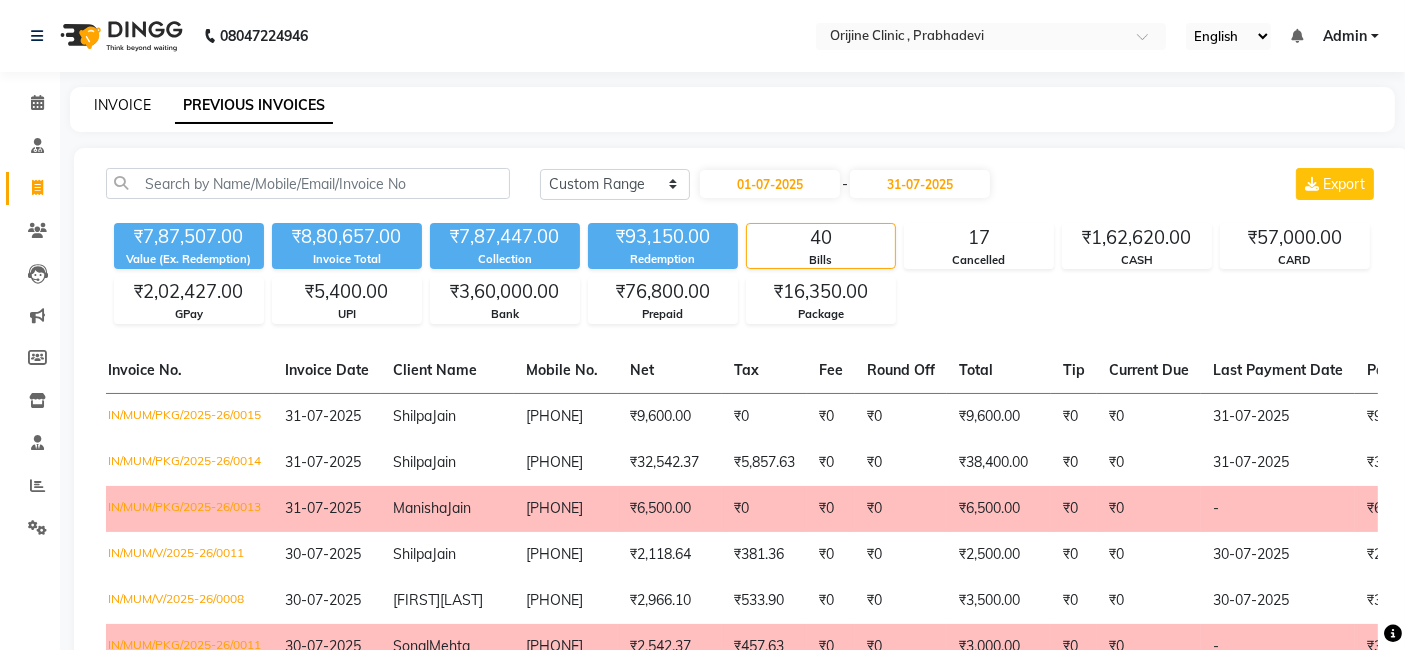 click on "INVOICE" 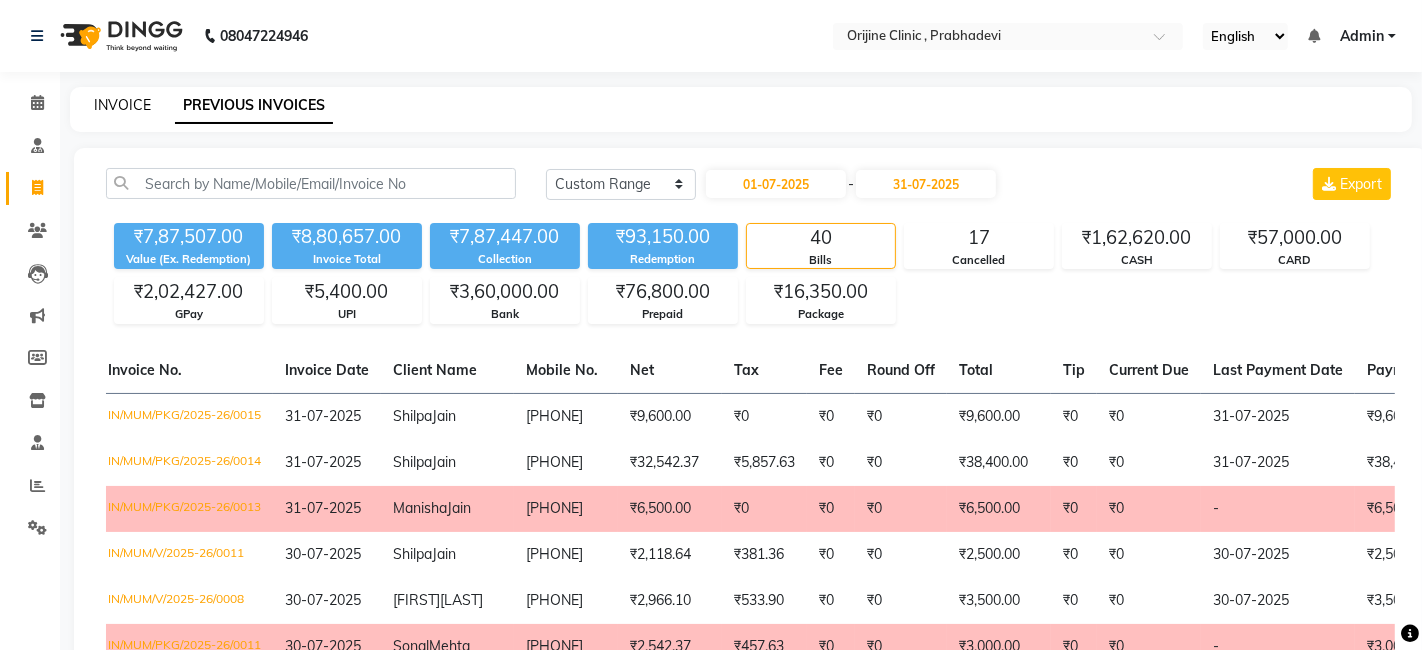 select on "service" 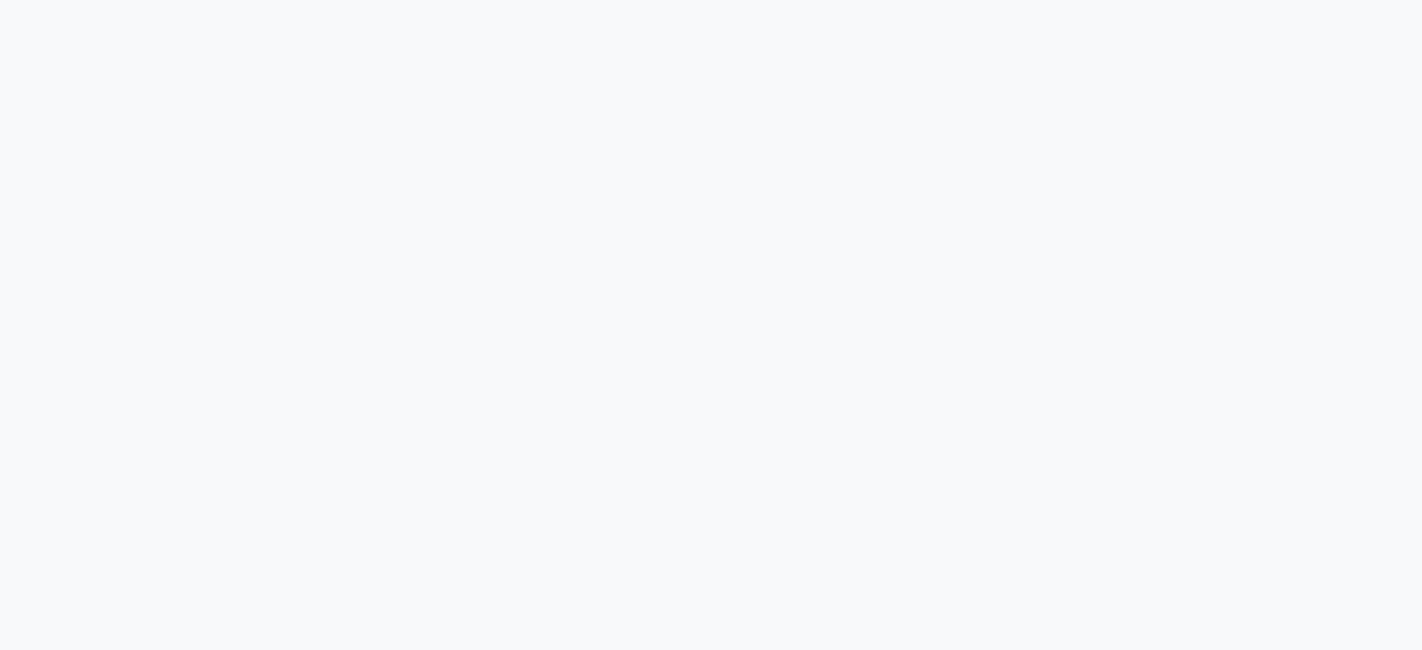 scroll, scrollTop: 0, scrollLeft: 0, axis: both 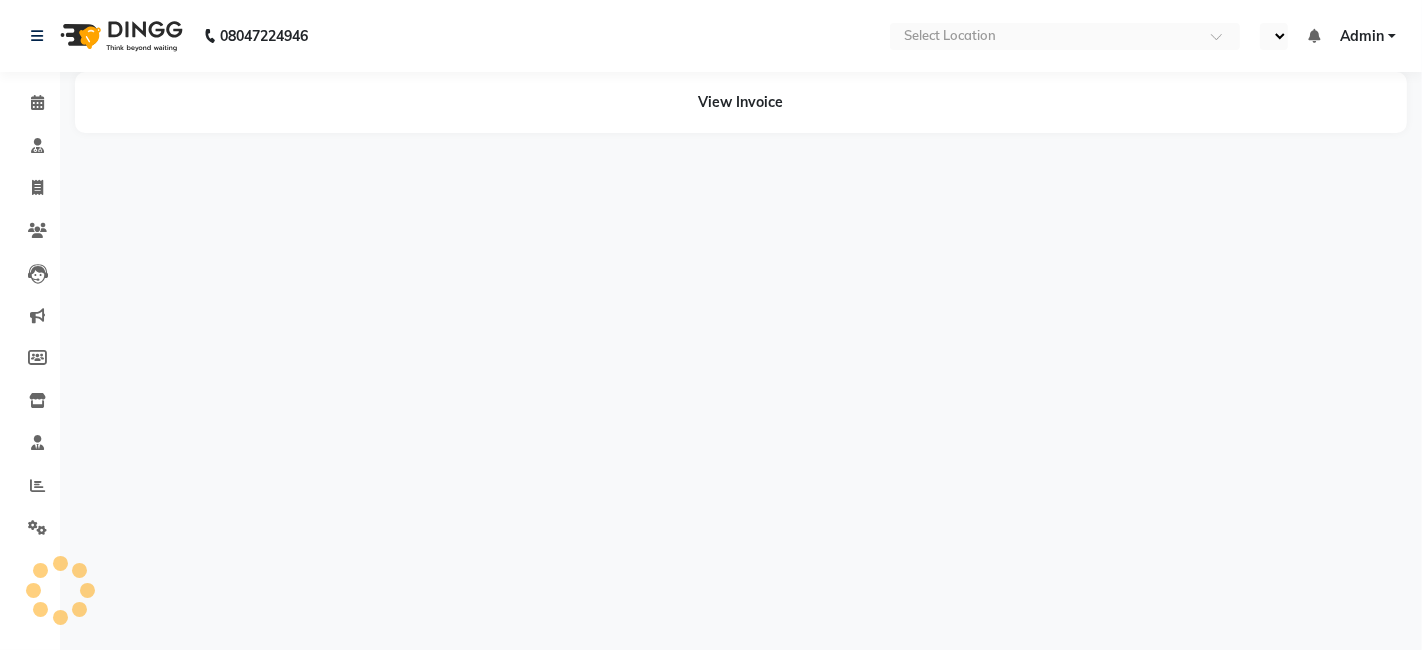 select on "en" 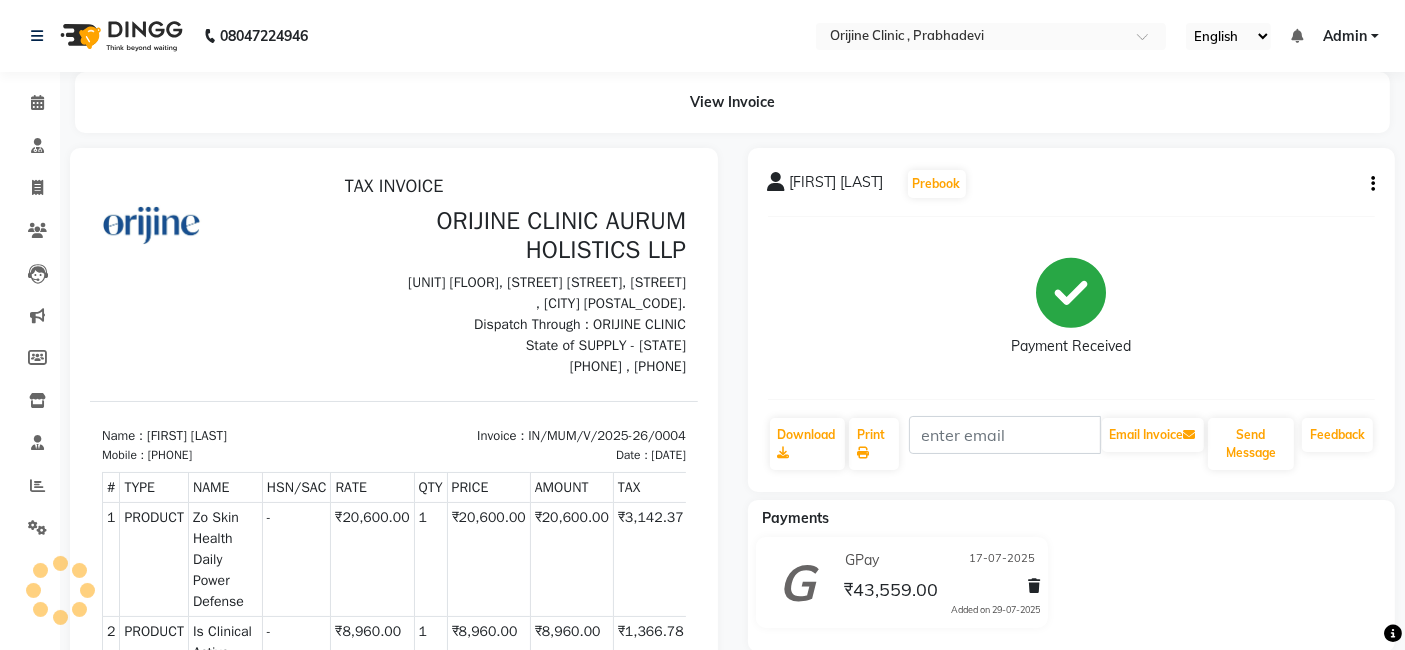 scroll, scrollTop: 0, scrollLeft: 0, axis: both 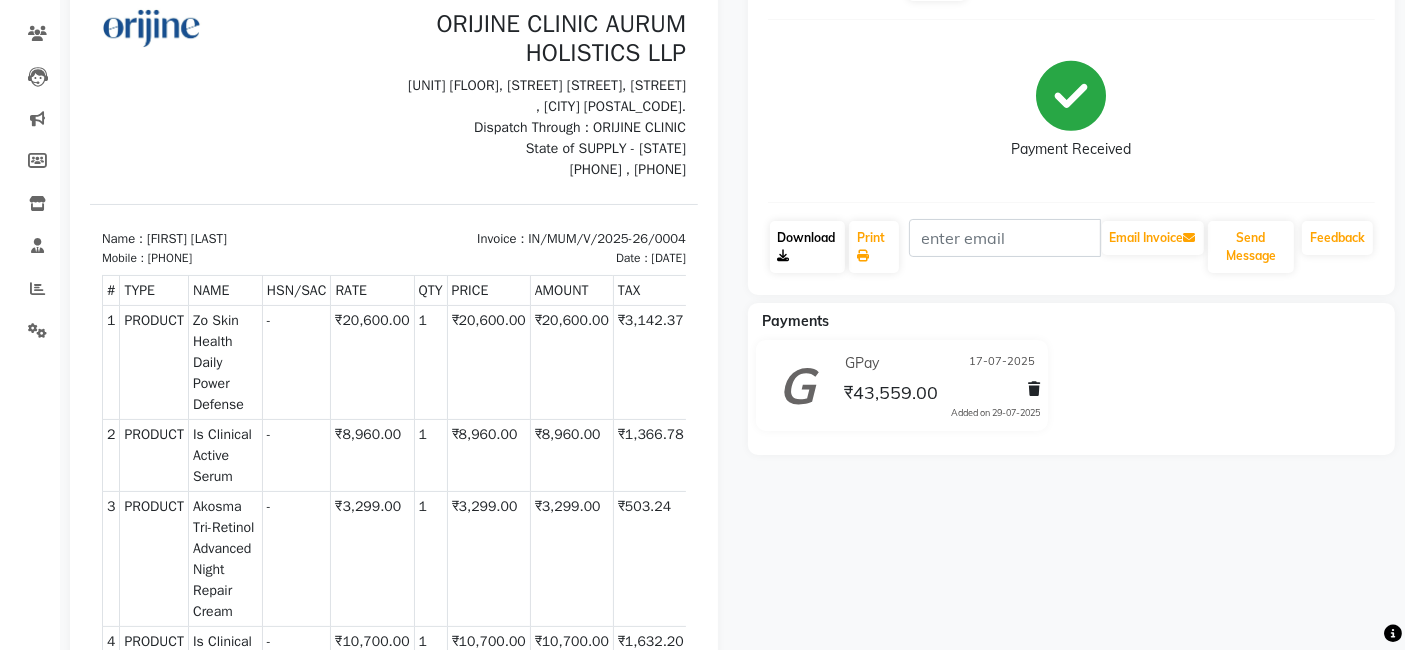 click on "Download" 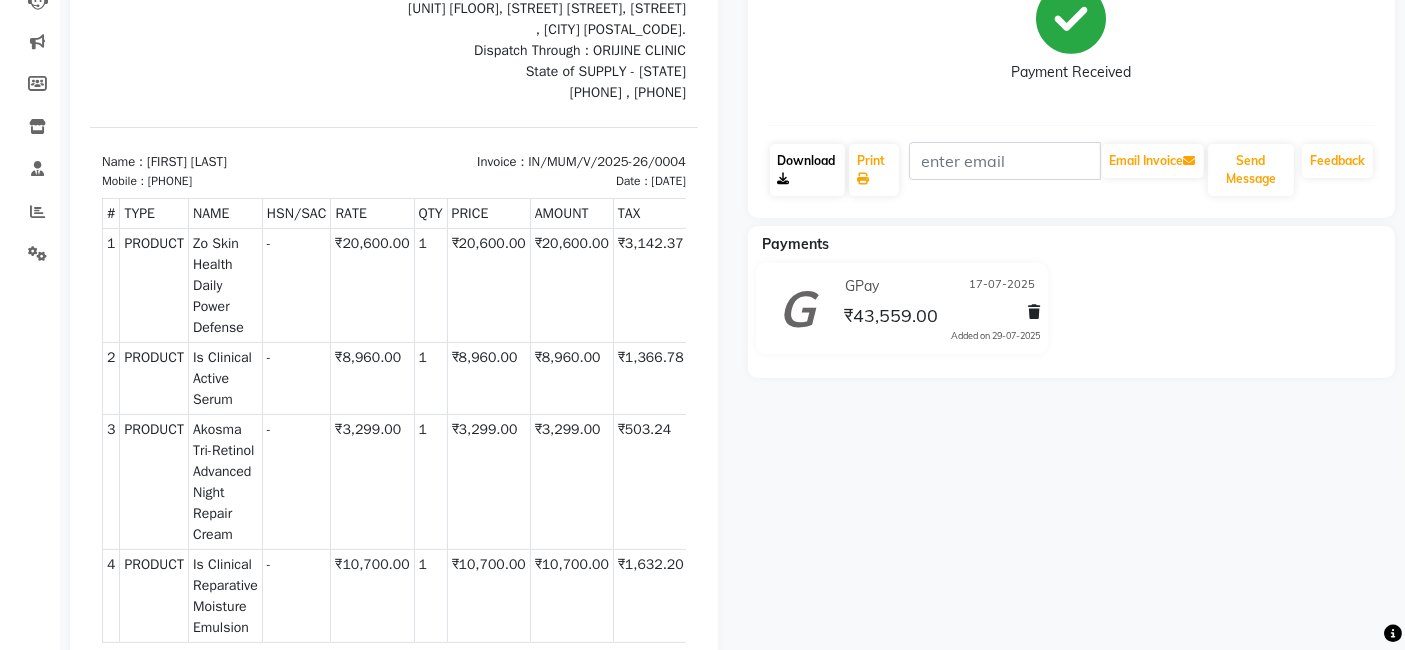scroll, scrollTop: 308, scrollLeft: 0, axis: vertical 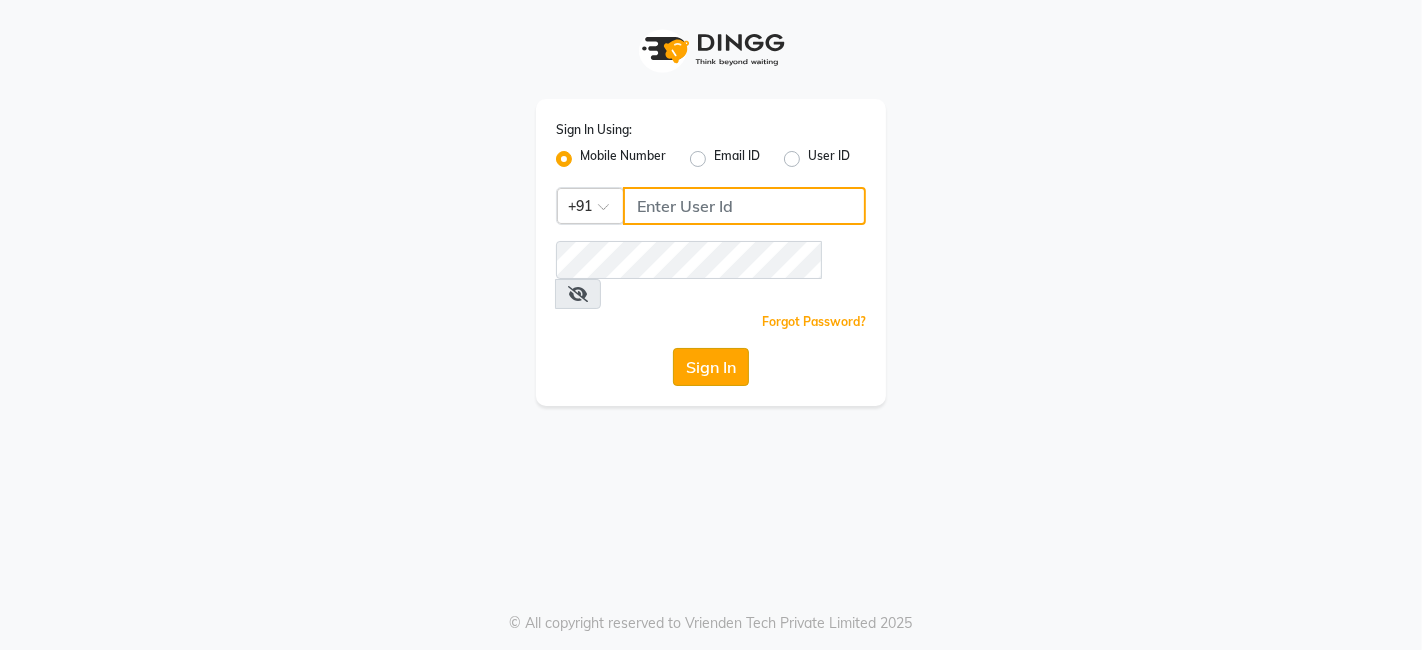 type on "9890928478" 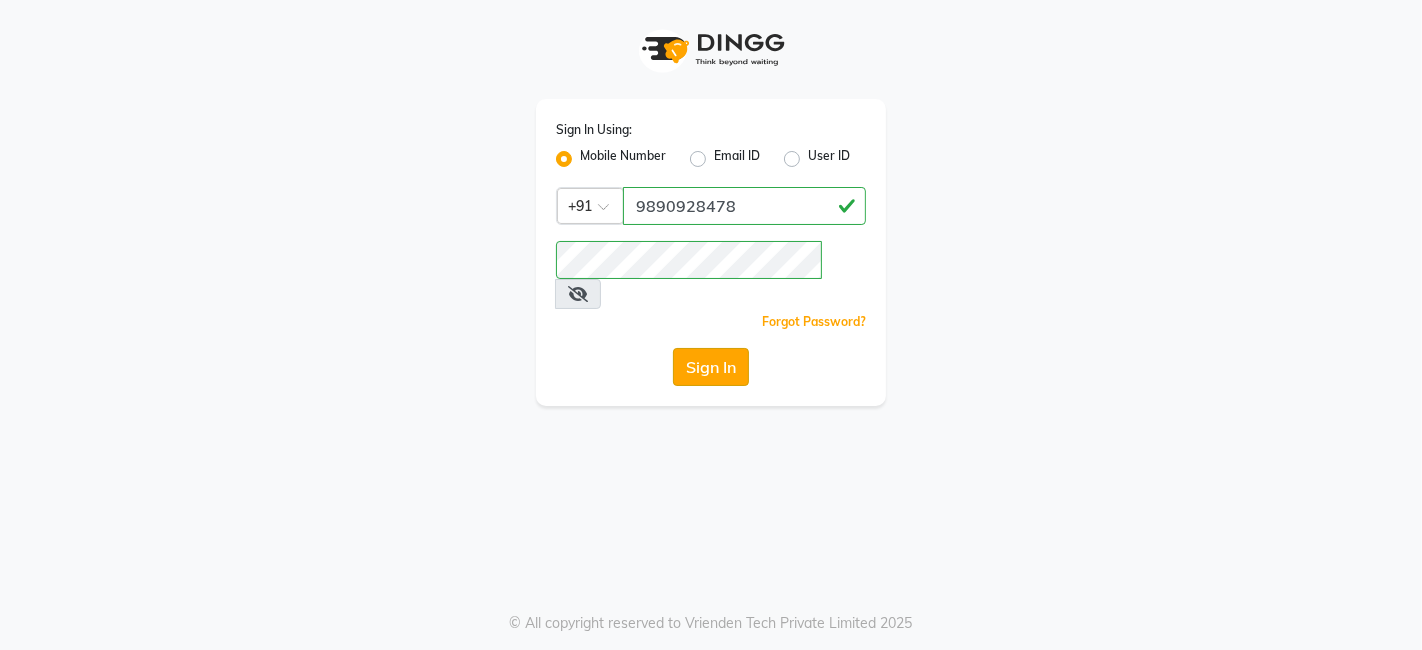 click on "Sign In" 